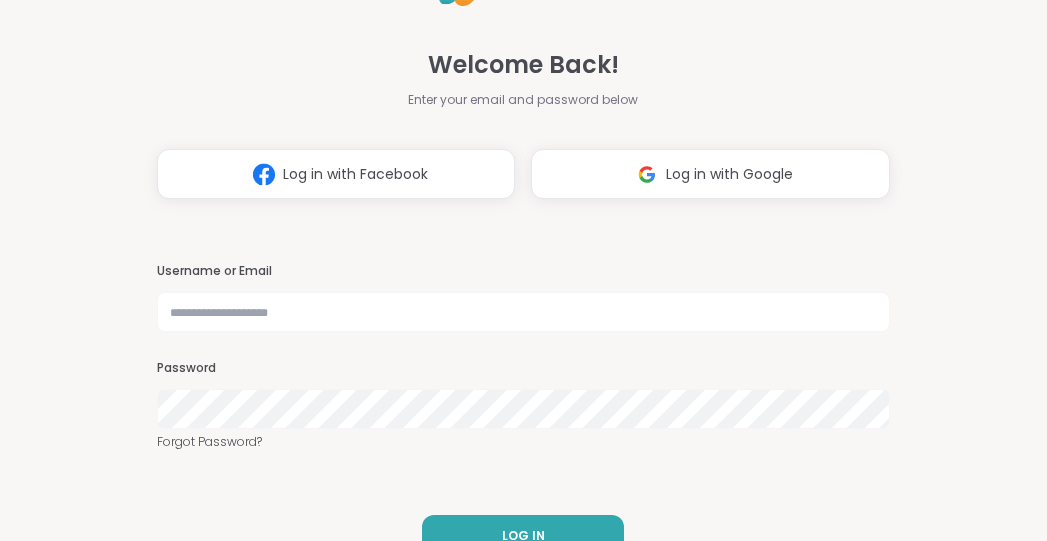 scroll, scrollTop: 0, scrollLeft: 0, axis: both 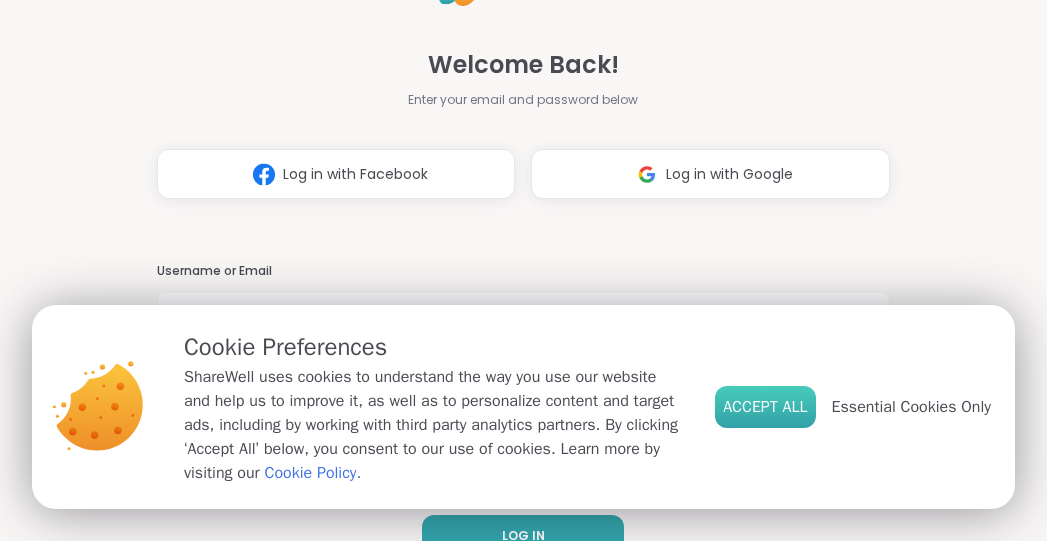 click on "Accept All" at bounding box center (765, 407) 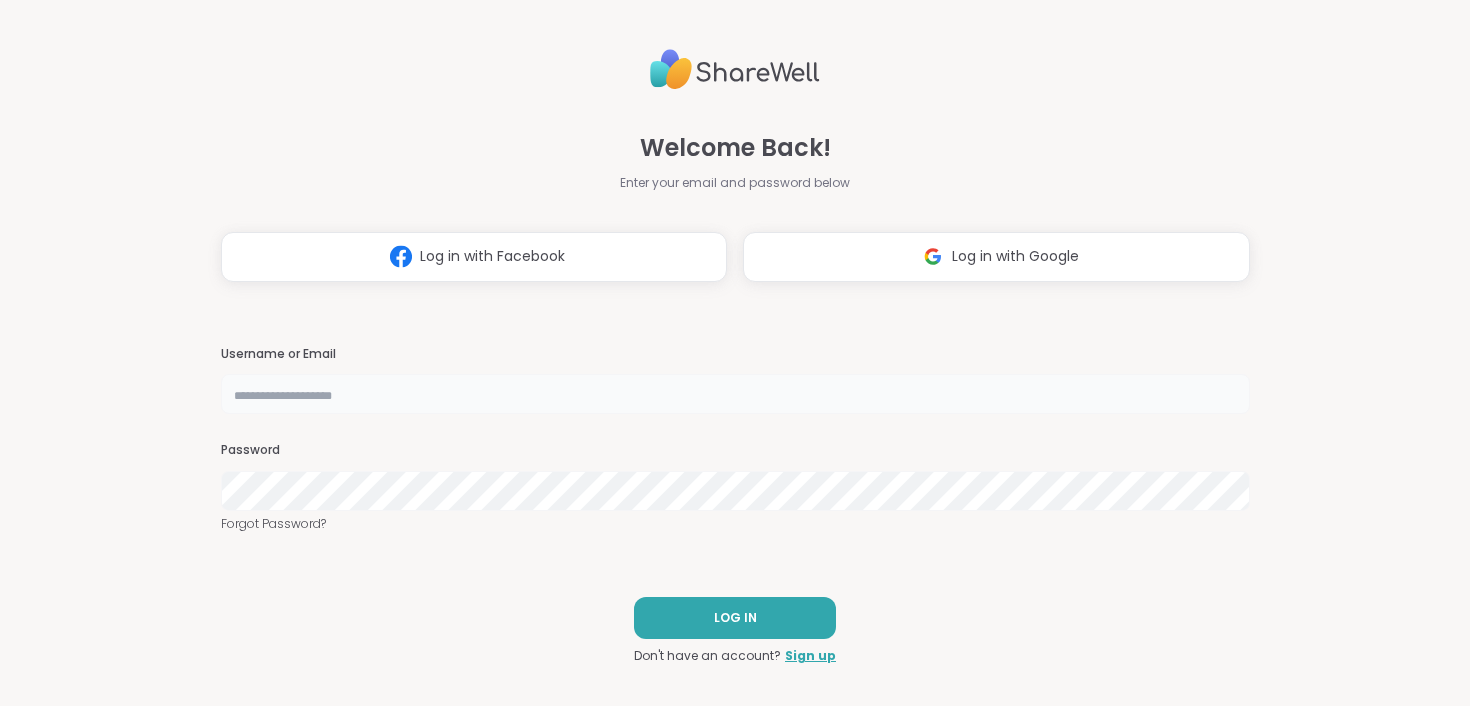 click at bounding box center (735, 394) 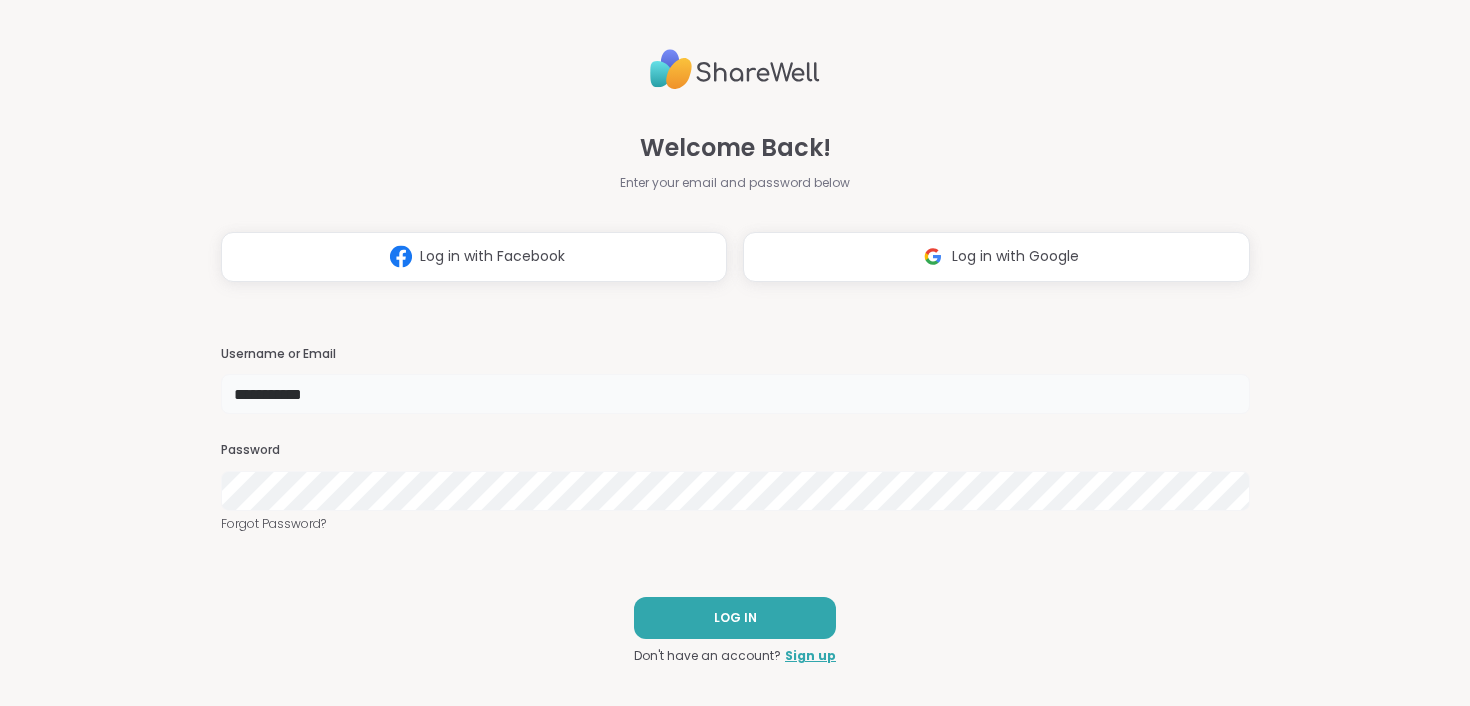 type on "**********" 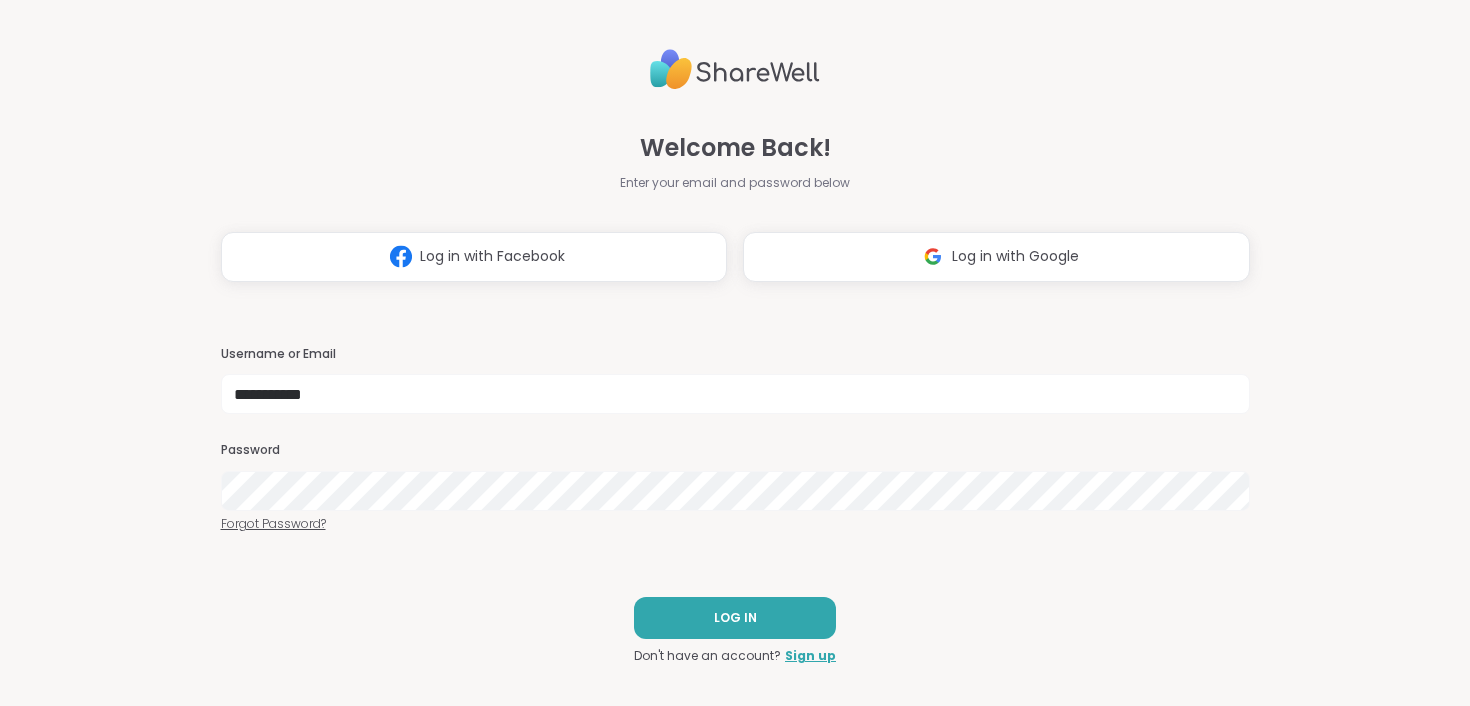 click on "Forgot Password?" at bounding box center [735, 524] 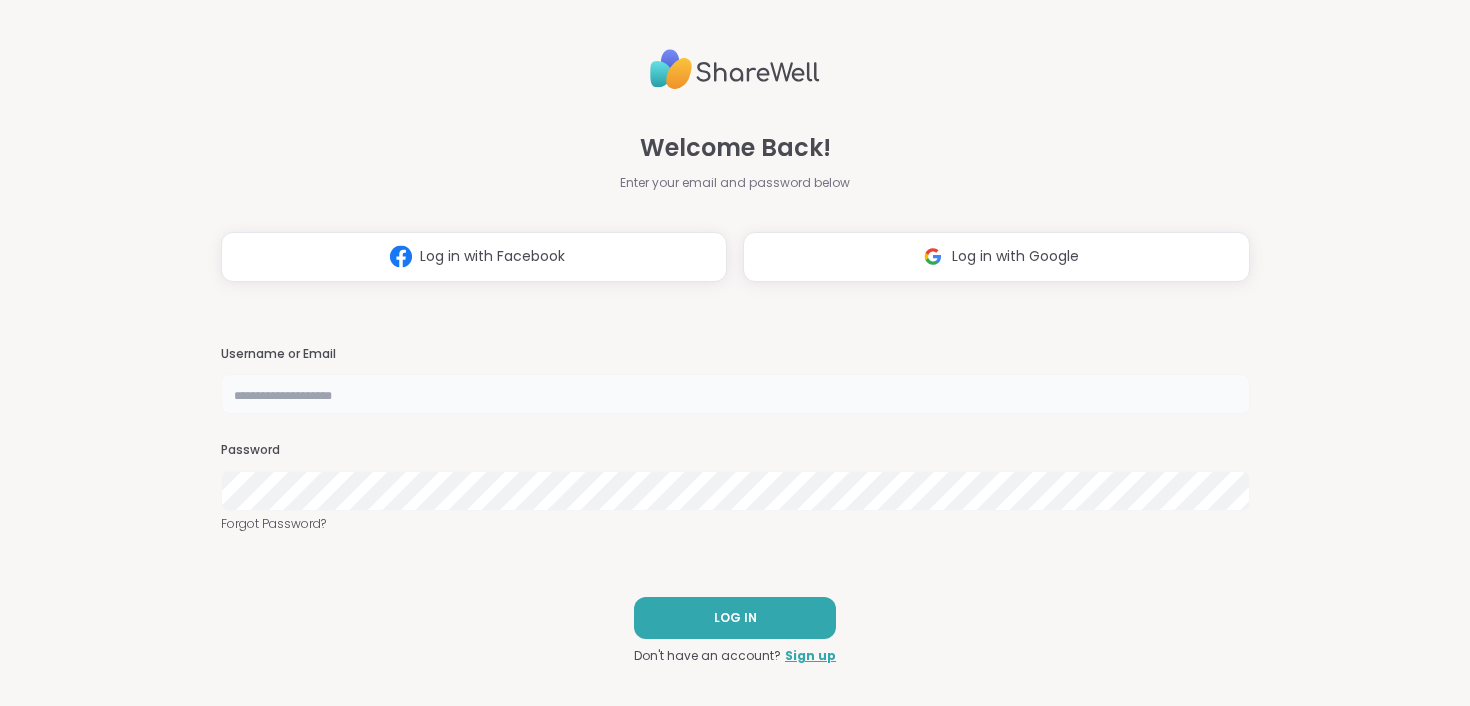 click at bounding box center (735, 394) 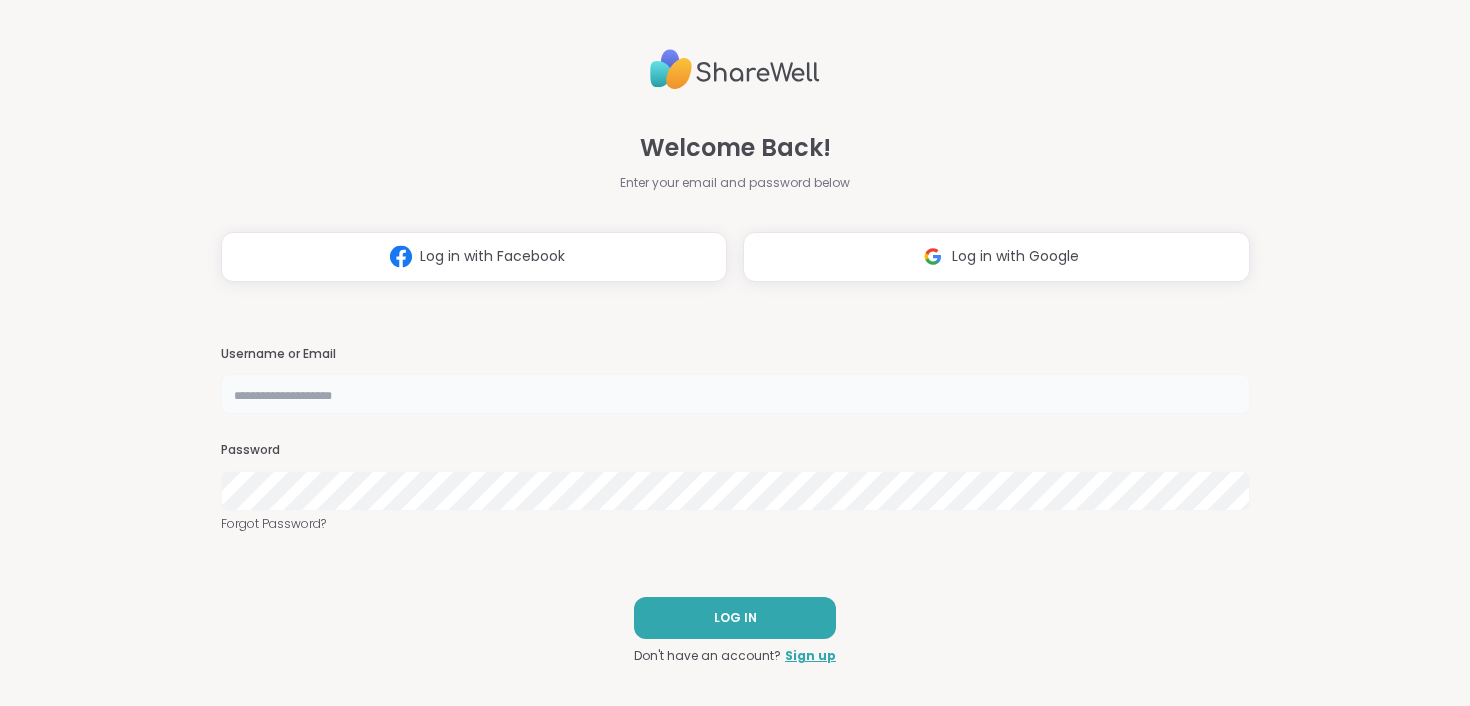 type on "**********" 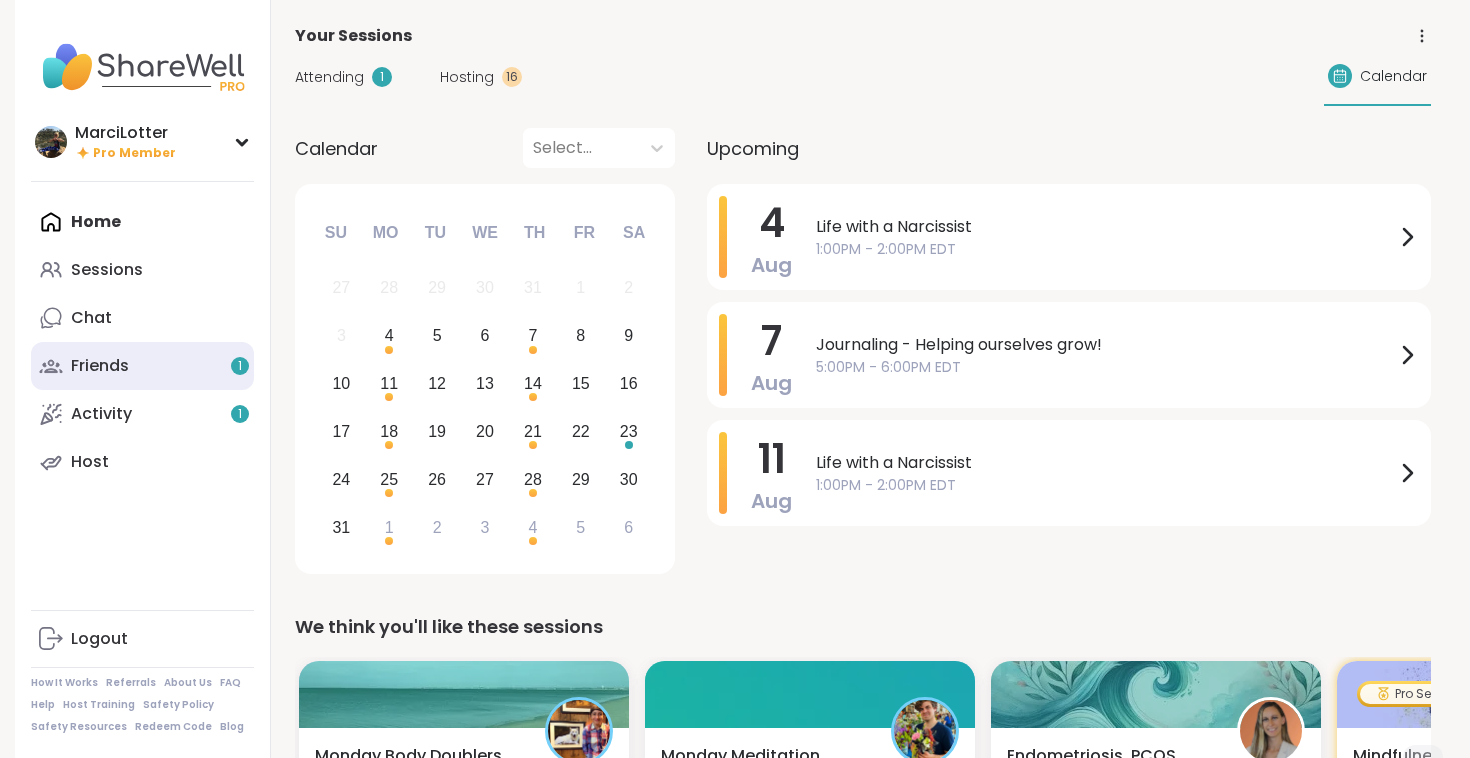 click on "Friends 1" at bounding box center (142, 366) 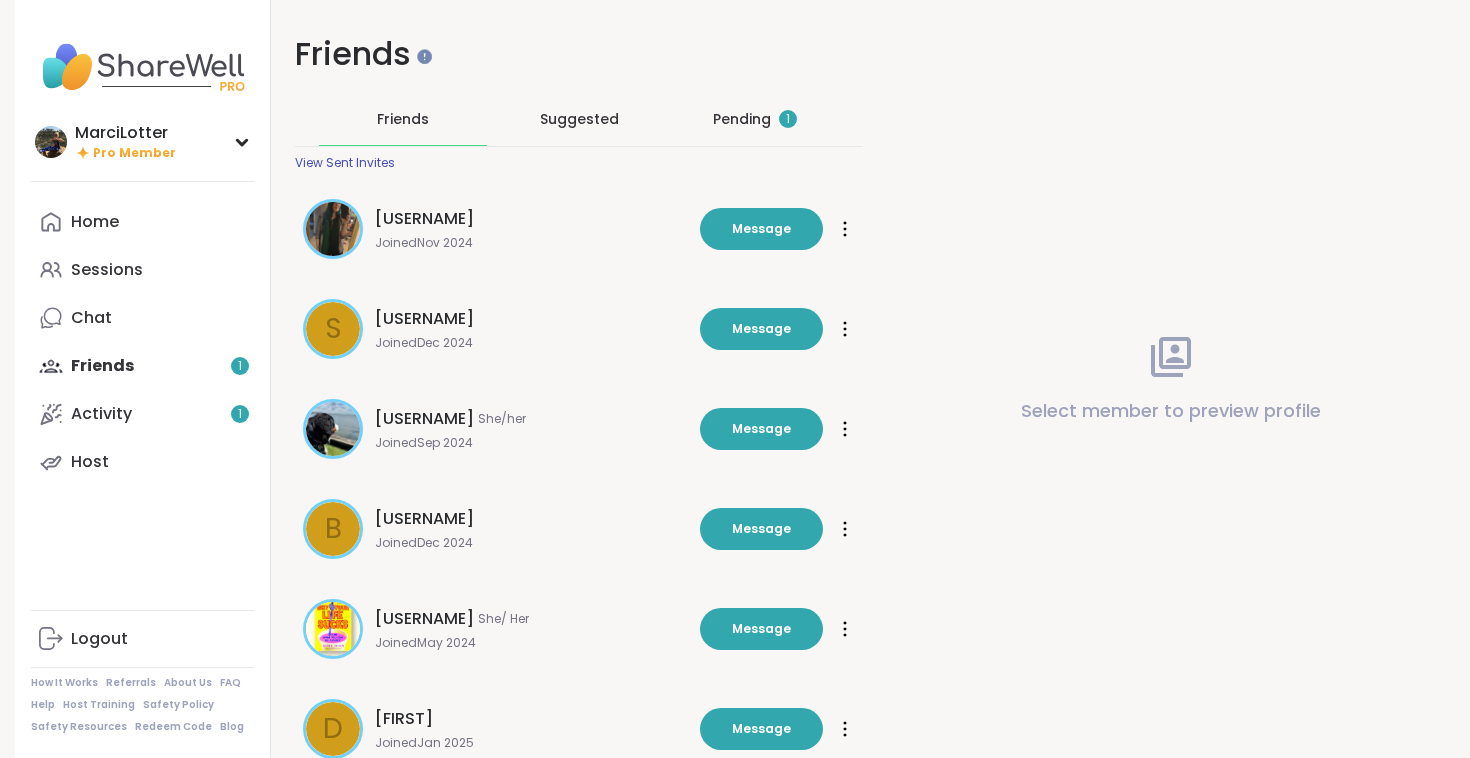scroll, scrollTop: 0, scrollLeft: 0, axis: both 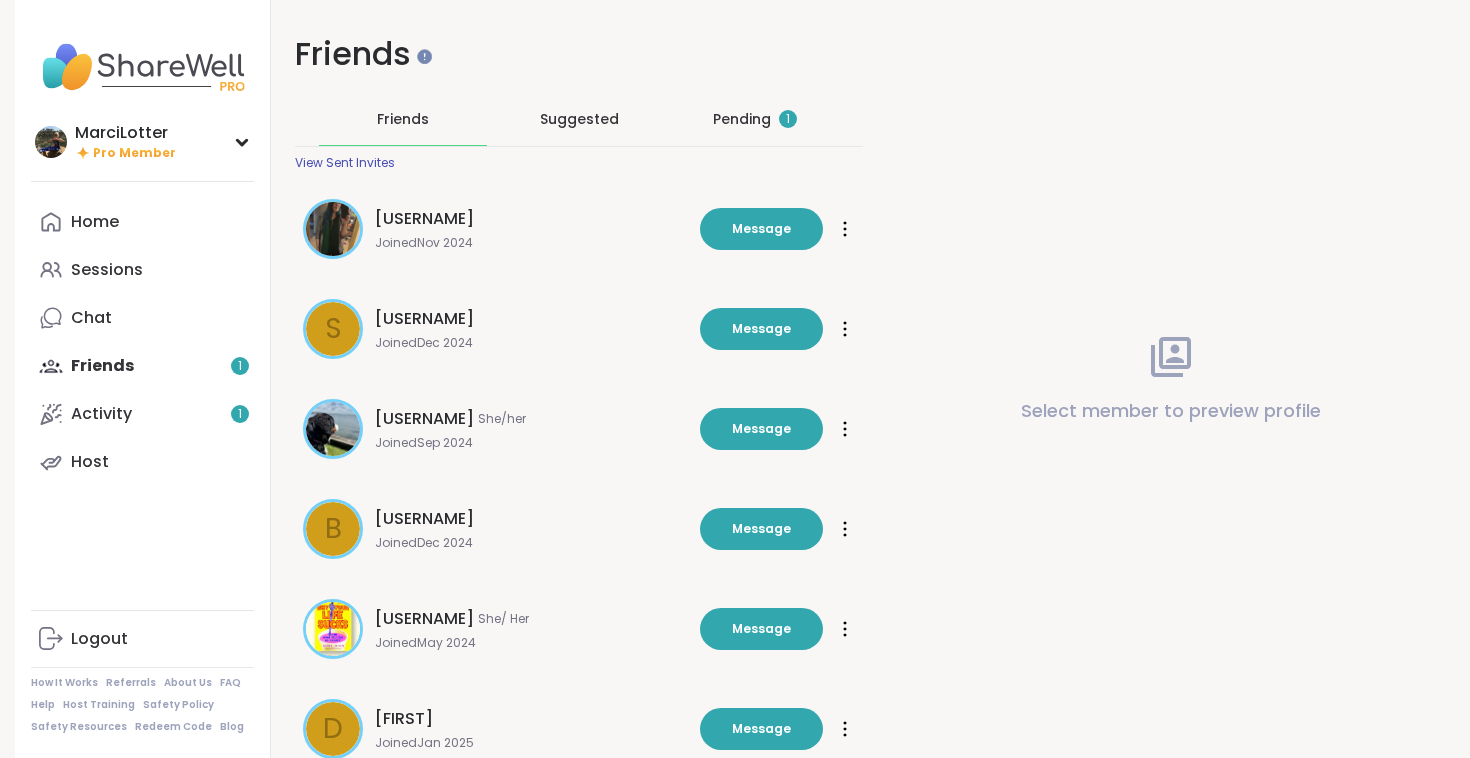 click on "Home Sessions Chat Friends 1 Activity 1 Host" at bounding box center (142, 342) 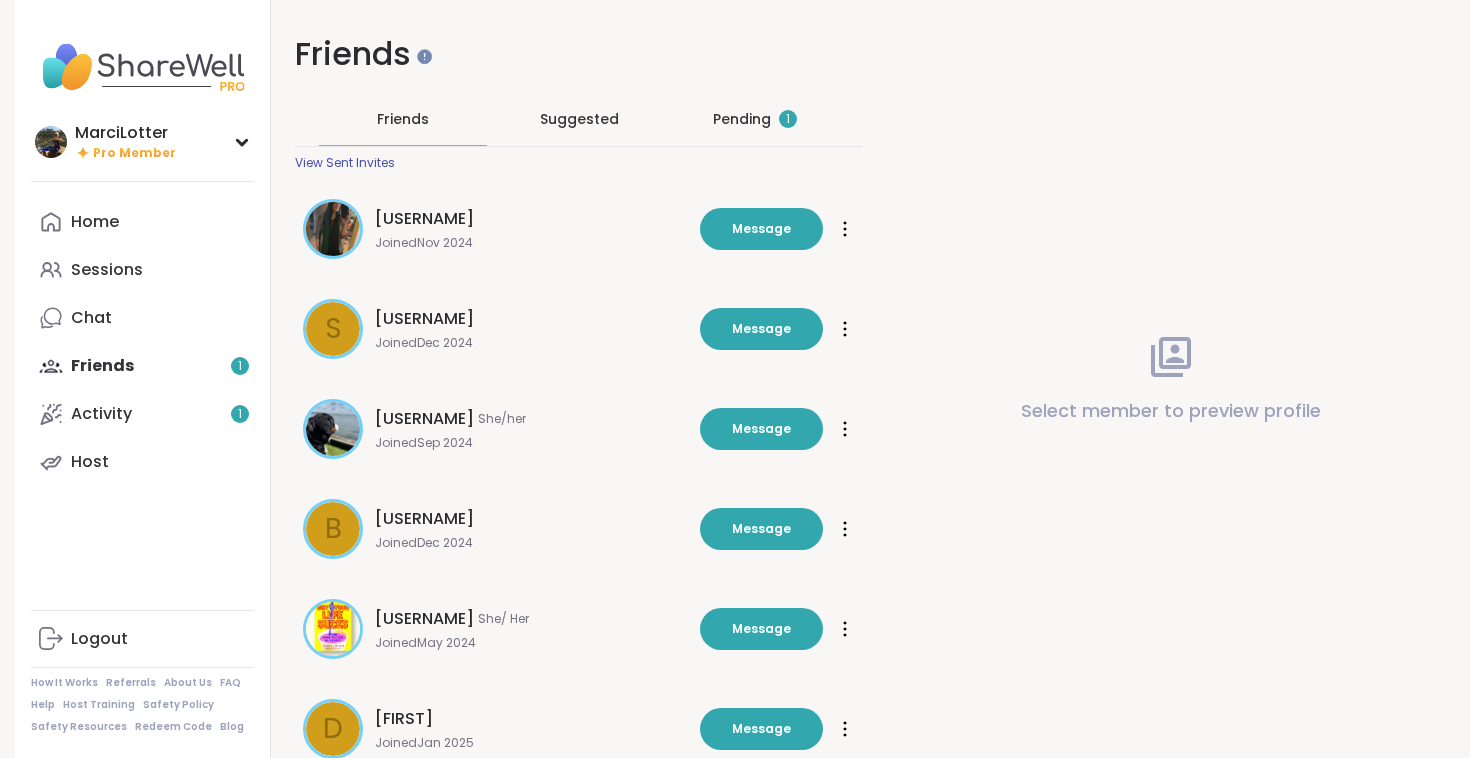 click on "View Sent Invites" at bounding box center (345, 163) 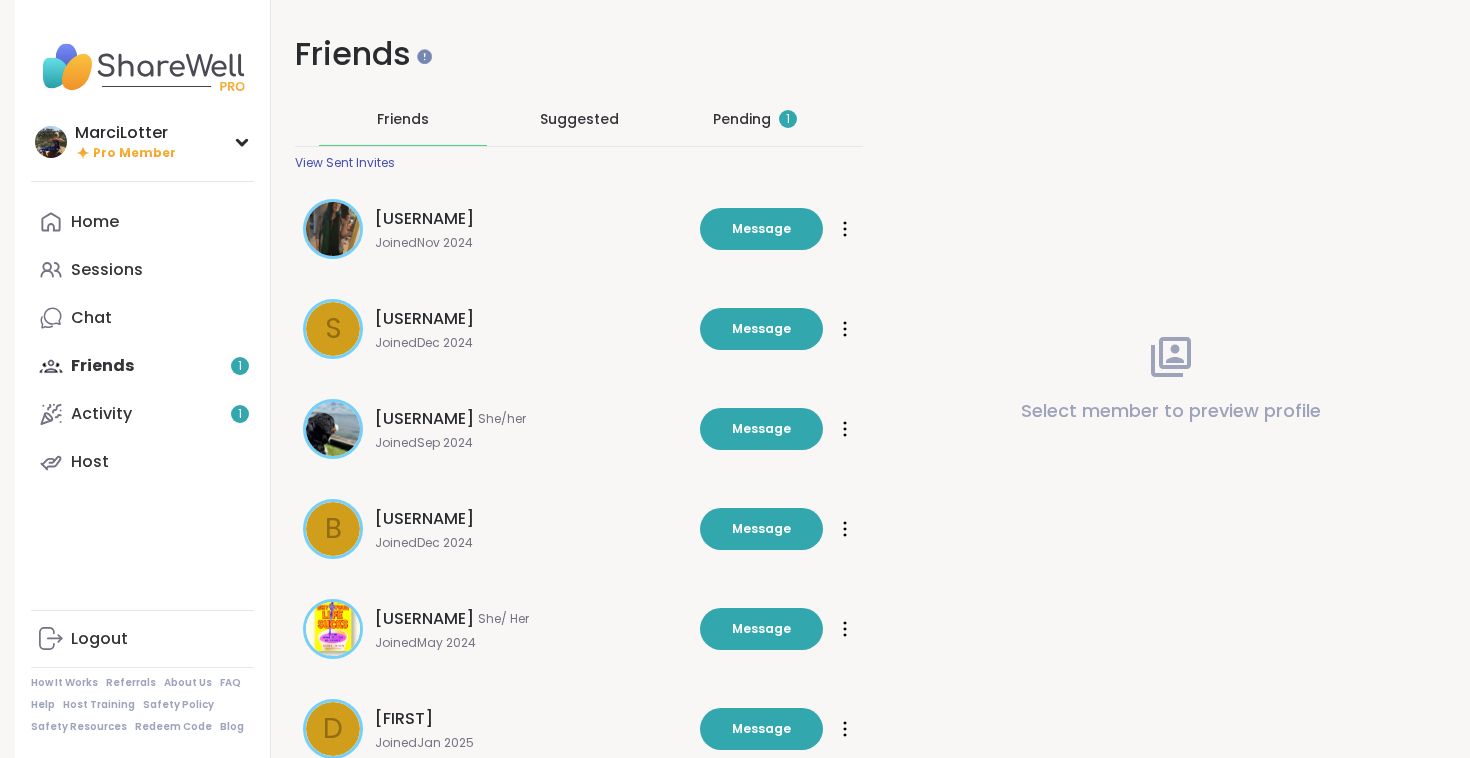 click on "Pending   1" at bounding box center (755, 119) 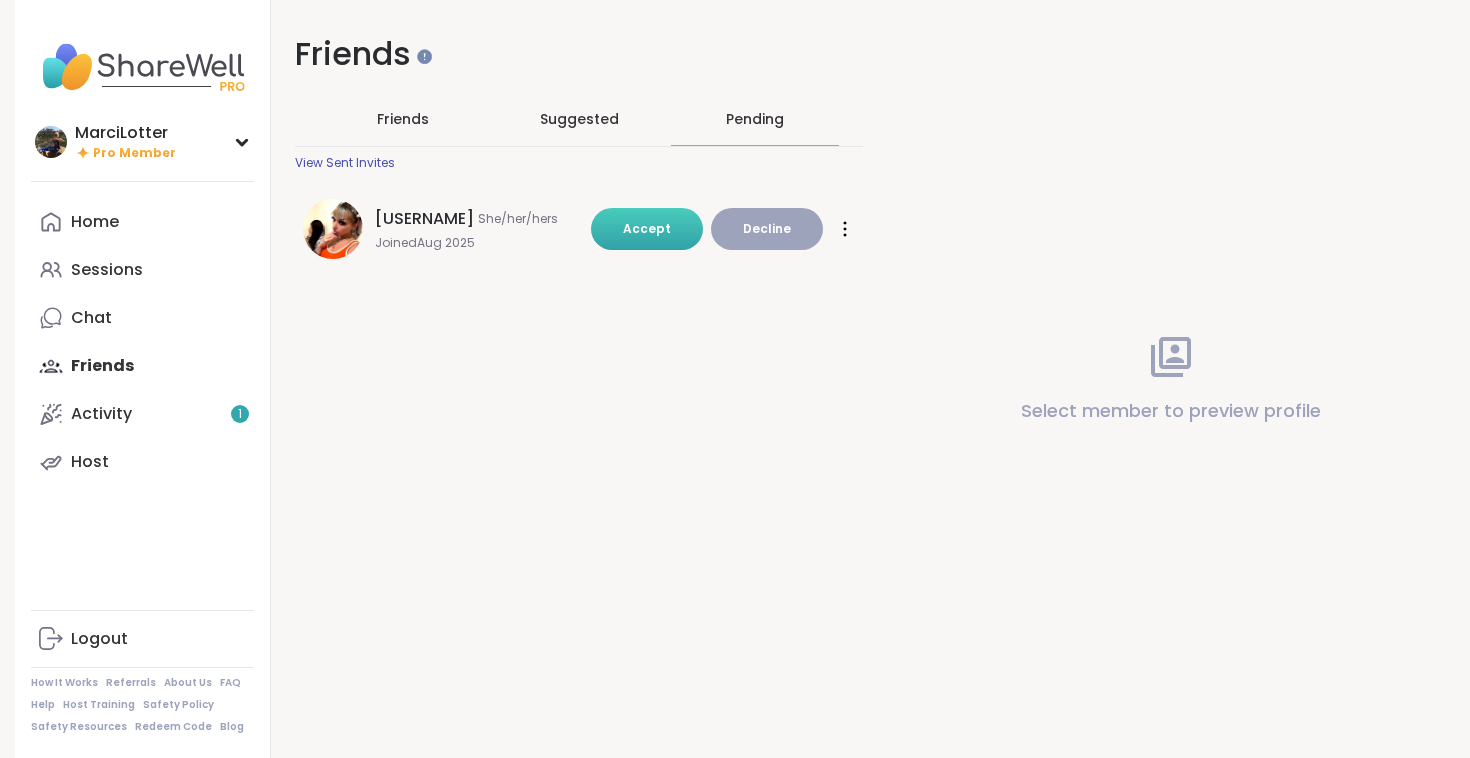 click on "Accept" at bounding box center [647, 228] 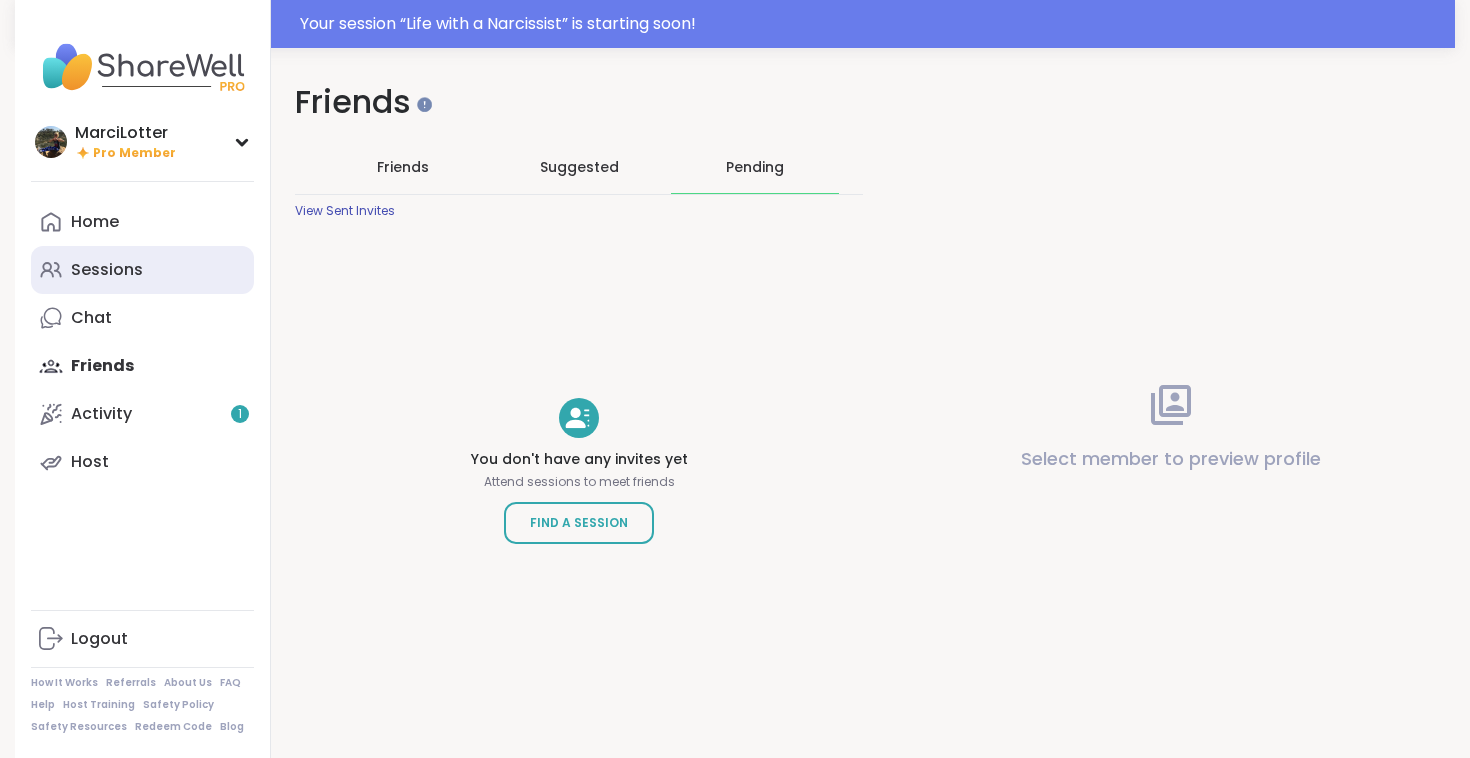 click on "Sessions" at bounding box center (107, 270) 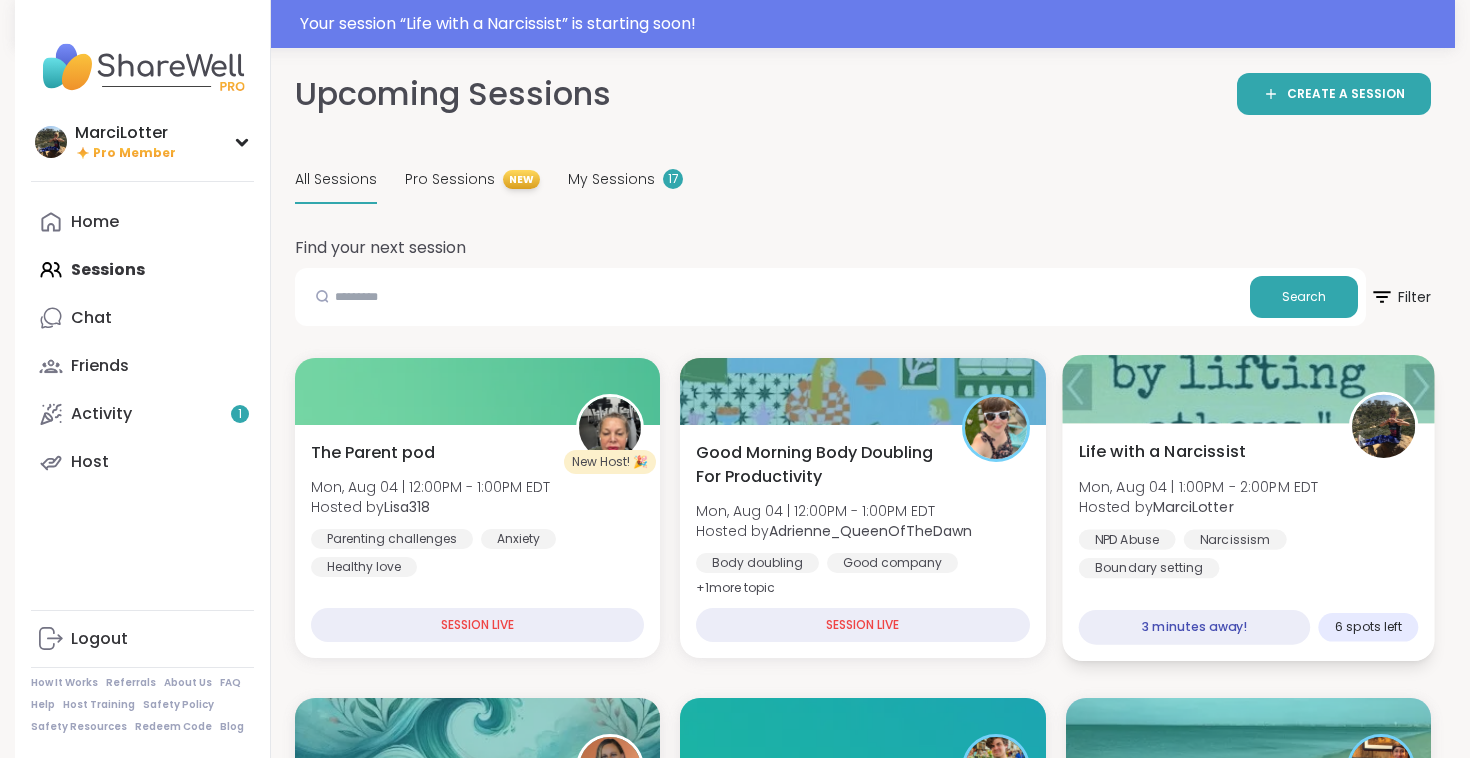 click at bounding box center (1248, 389) 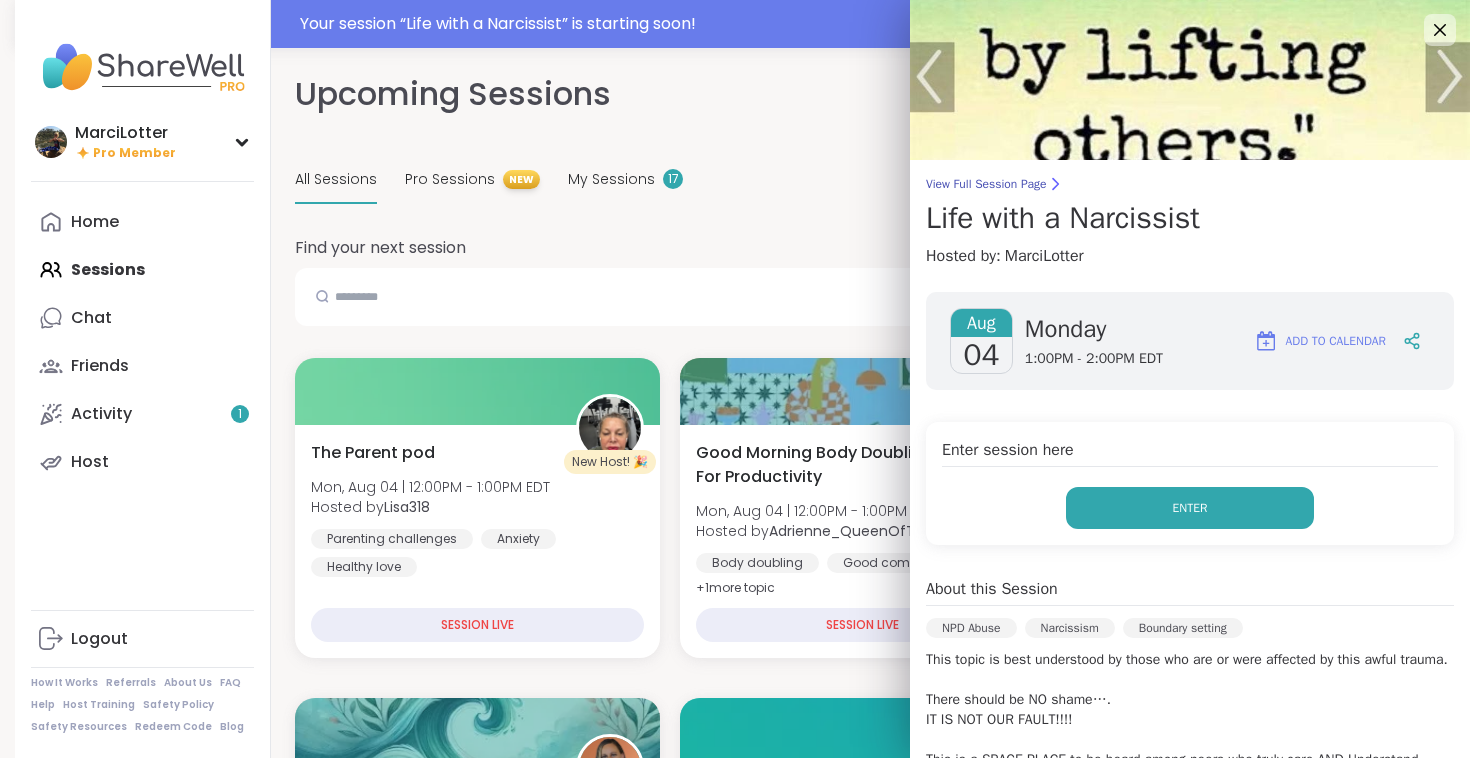 click on "Enter" at bounding box center [1190, 508] 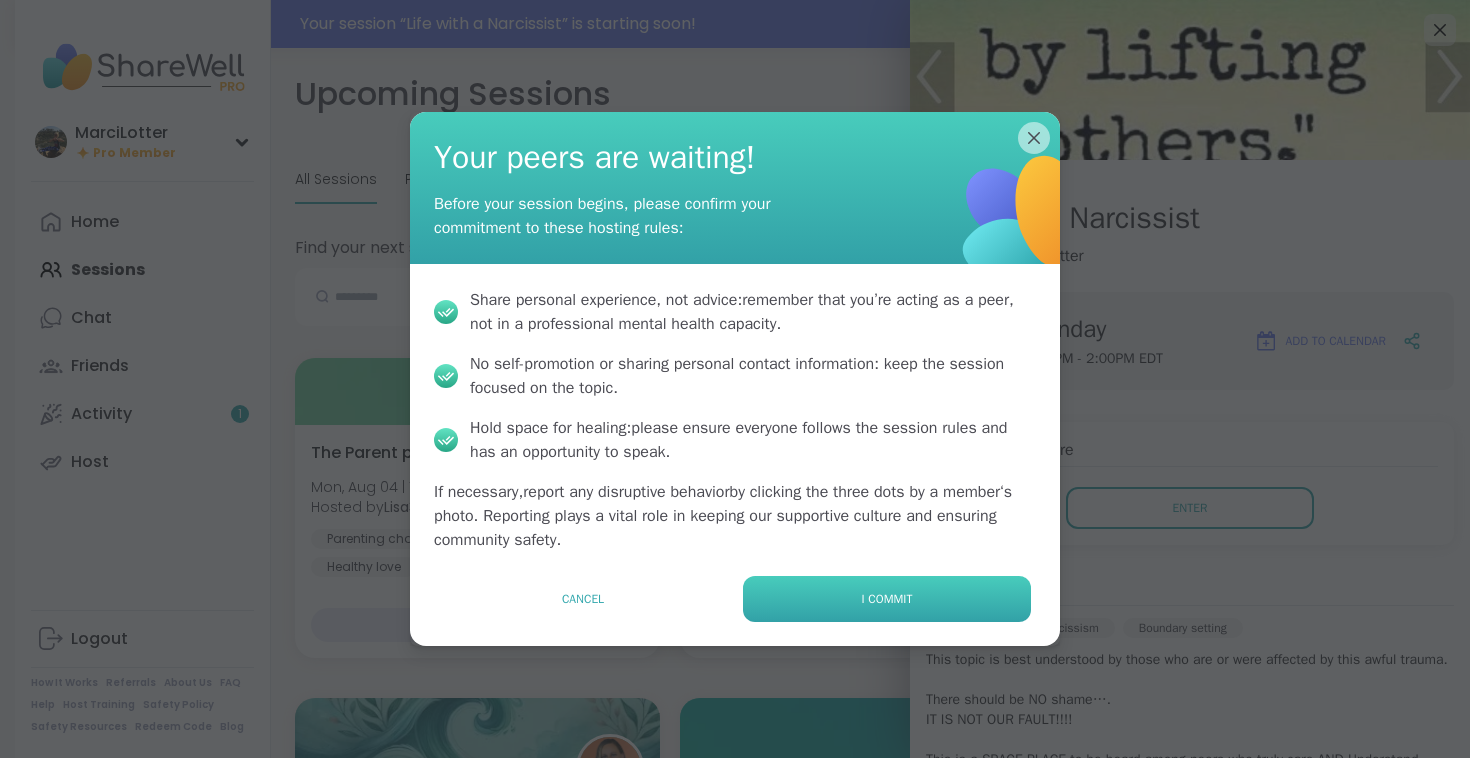 click on "I commit" at bounding box center [887, 599] 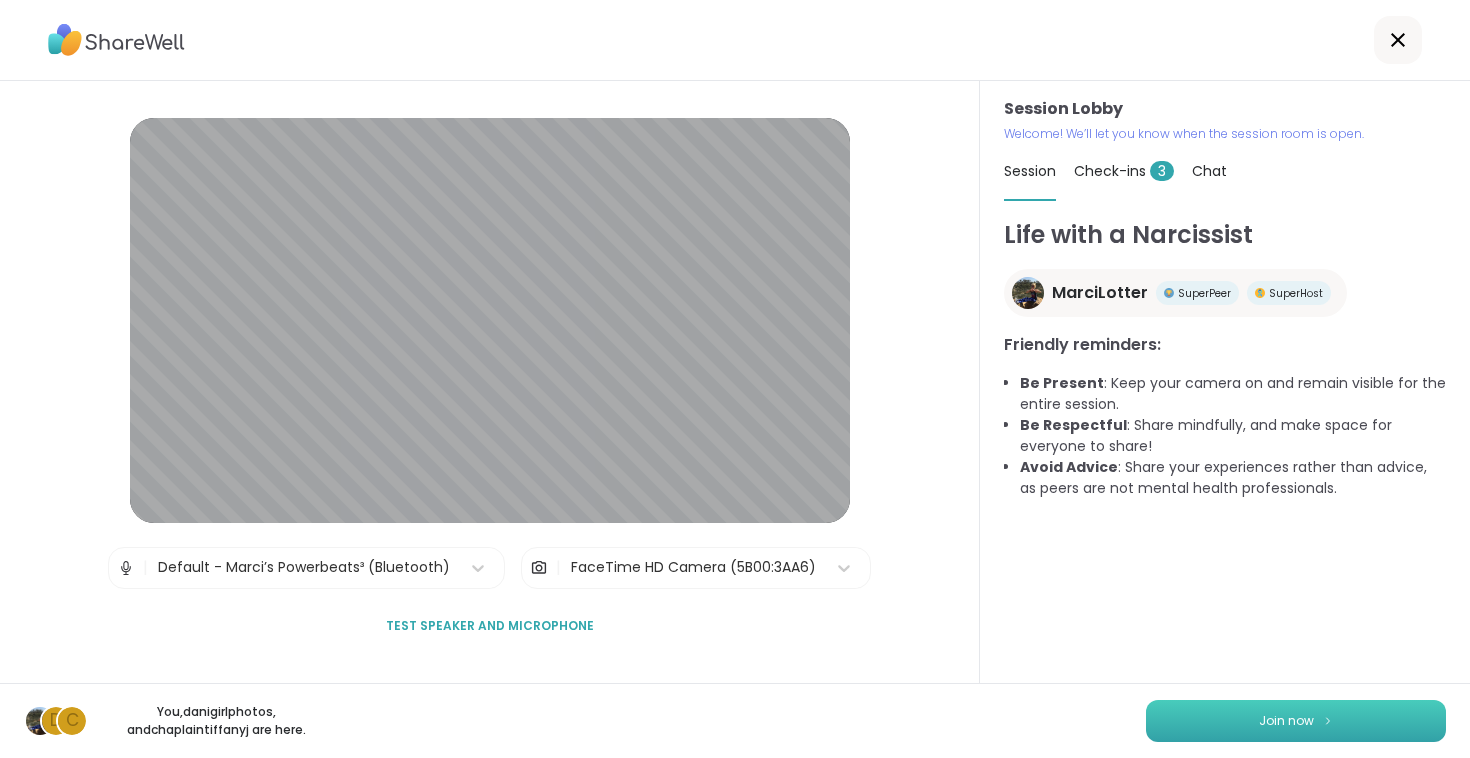 click on "Join now" at bounding box center [1286, 721] 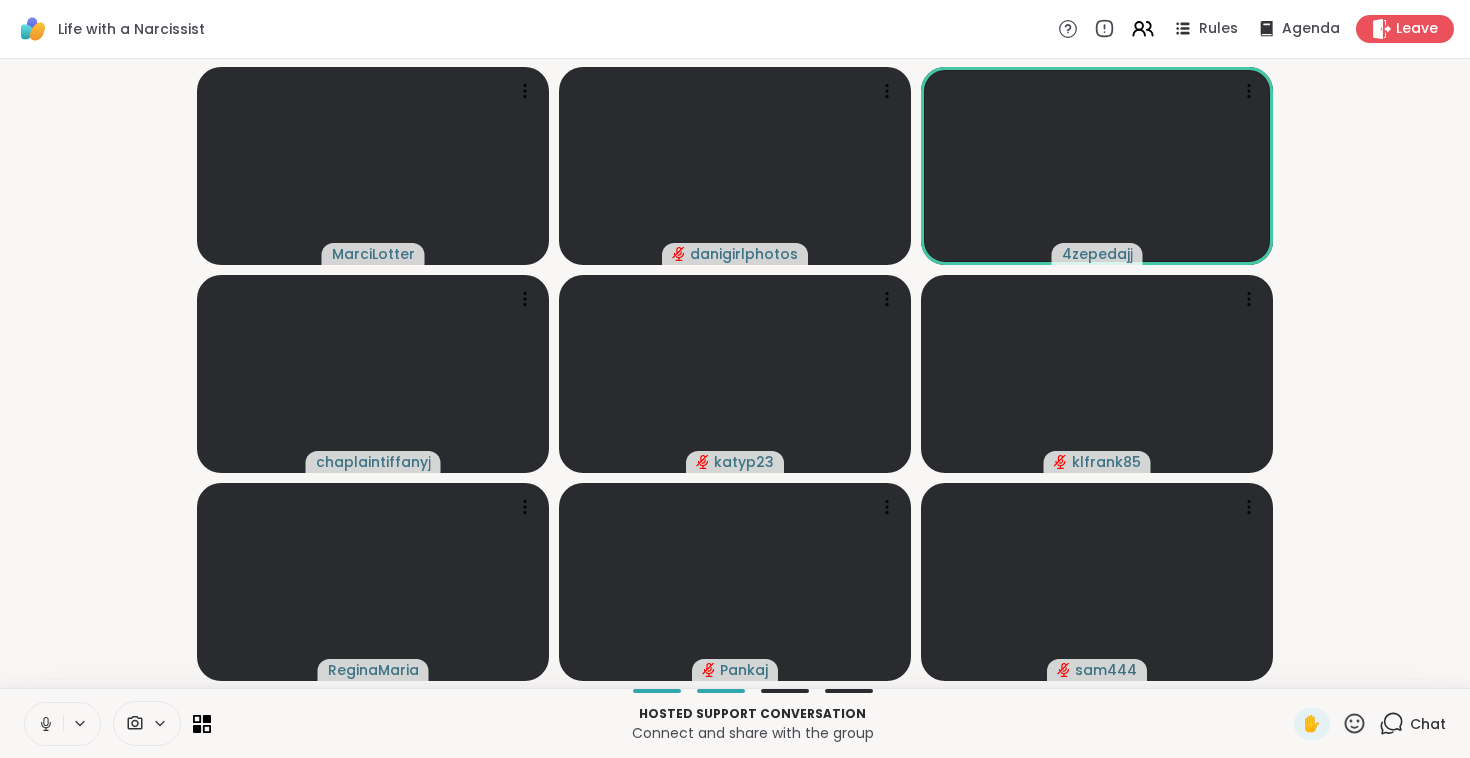 click 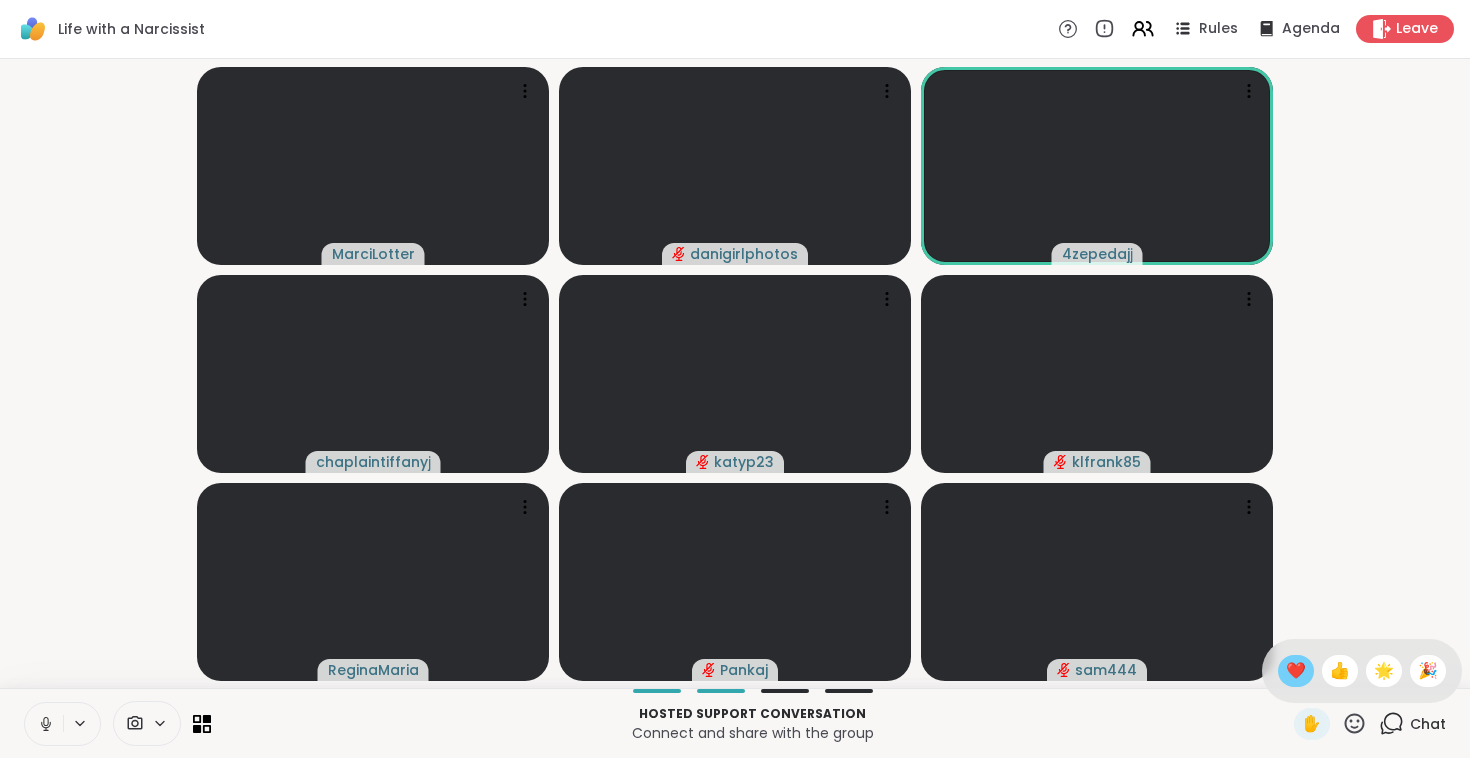 click on "❤️" at bounding box center (1296, 671) 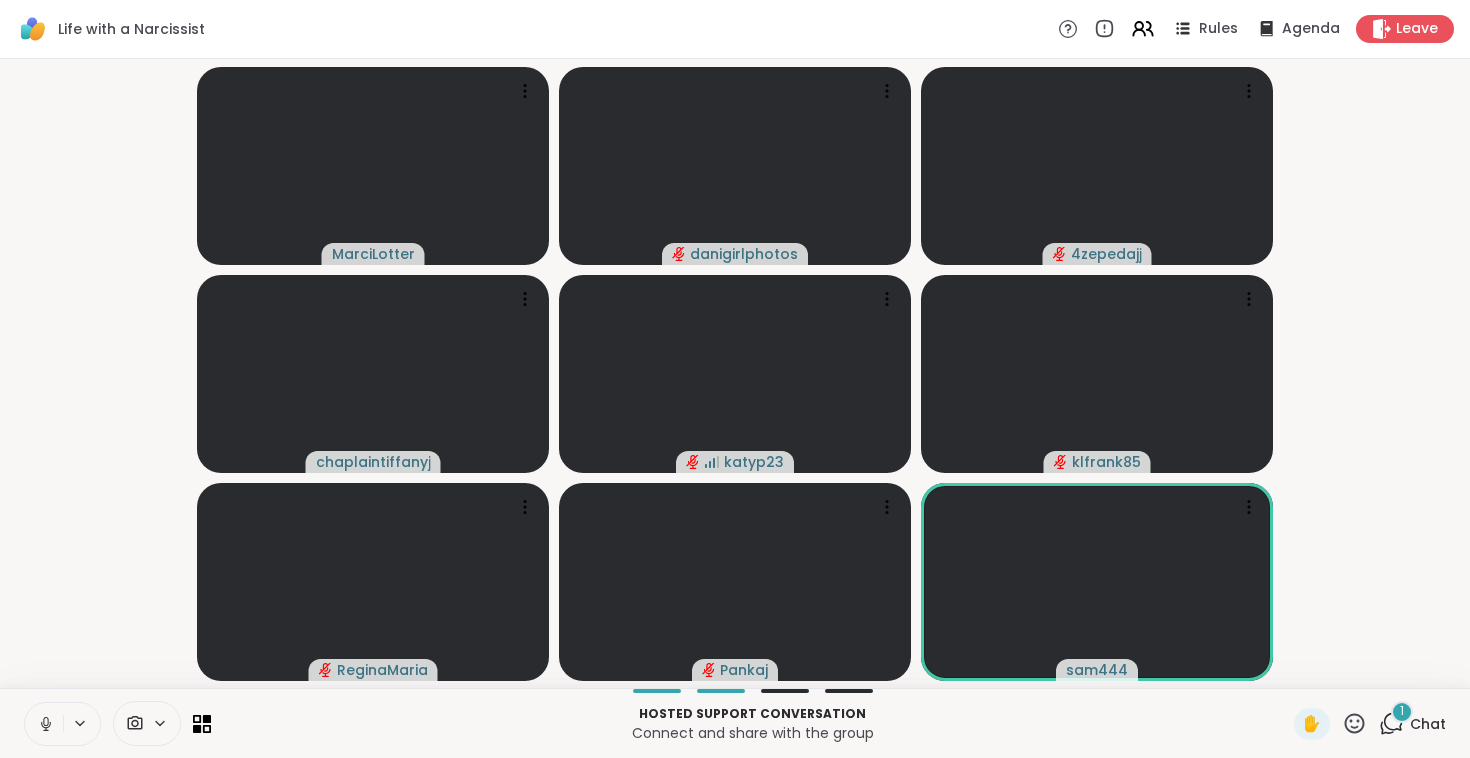 click 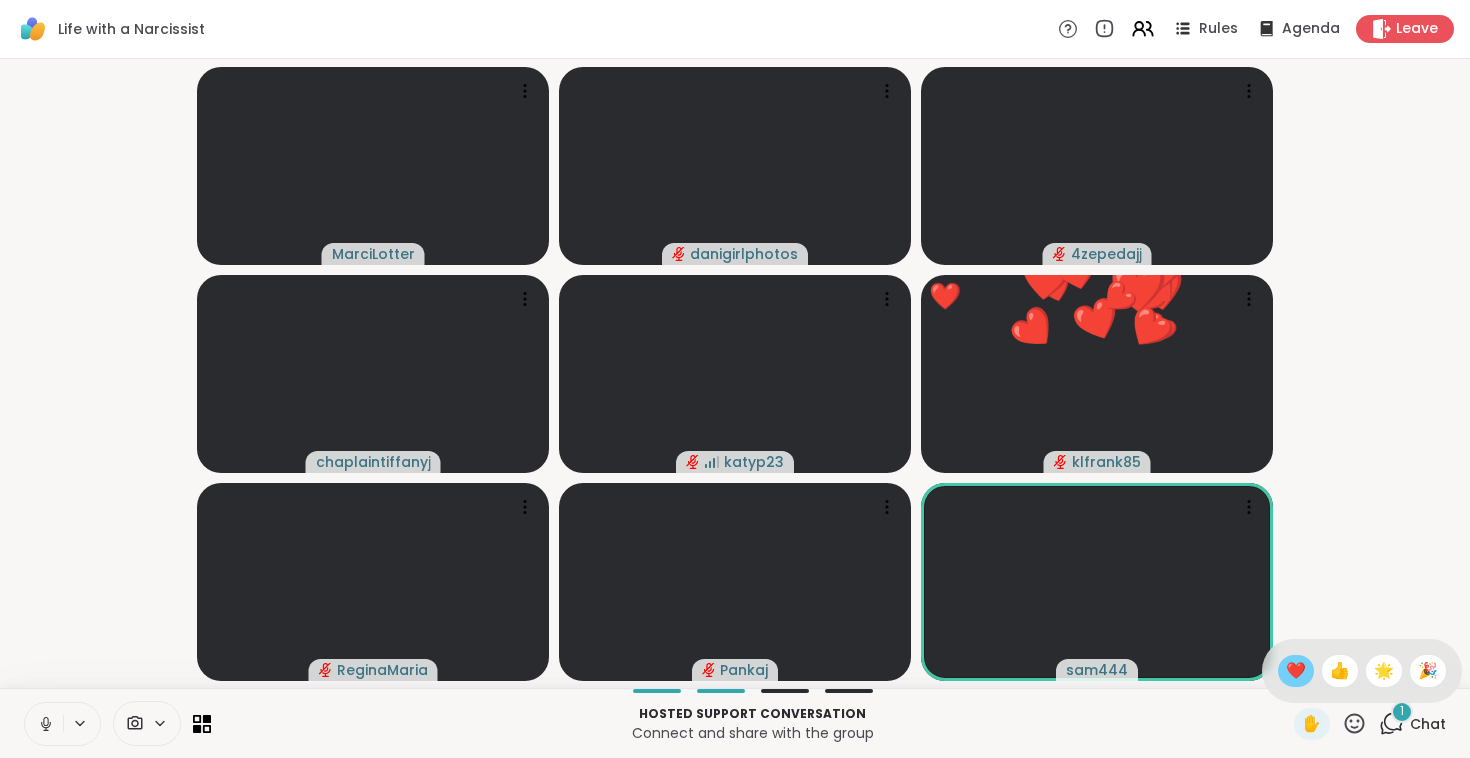 click on "❤️" at bounding box center [1296, 671] 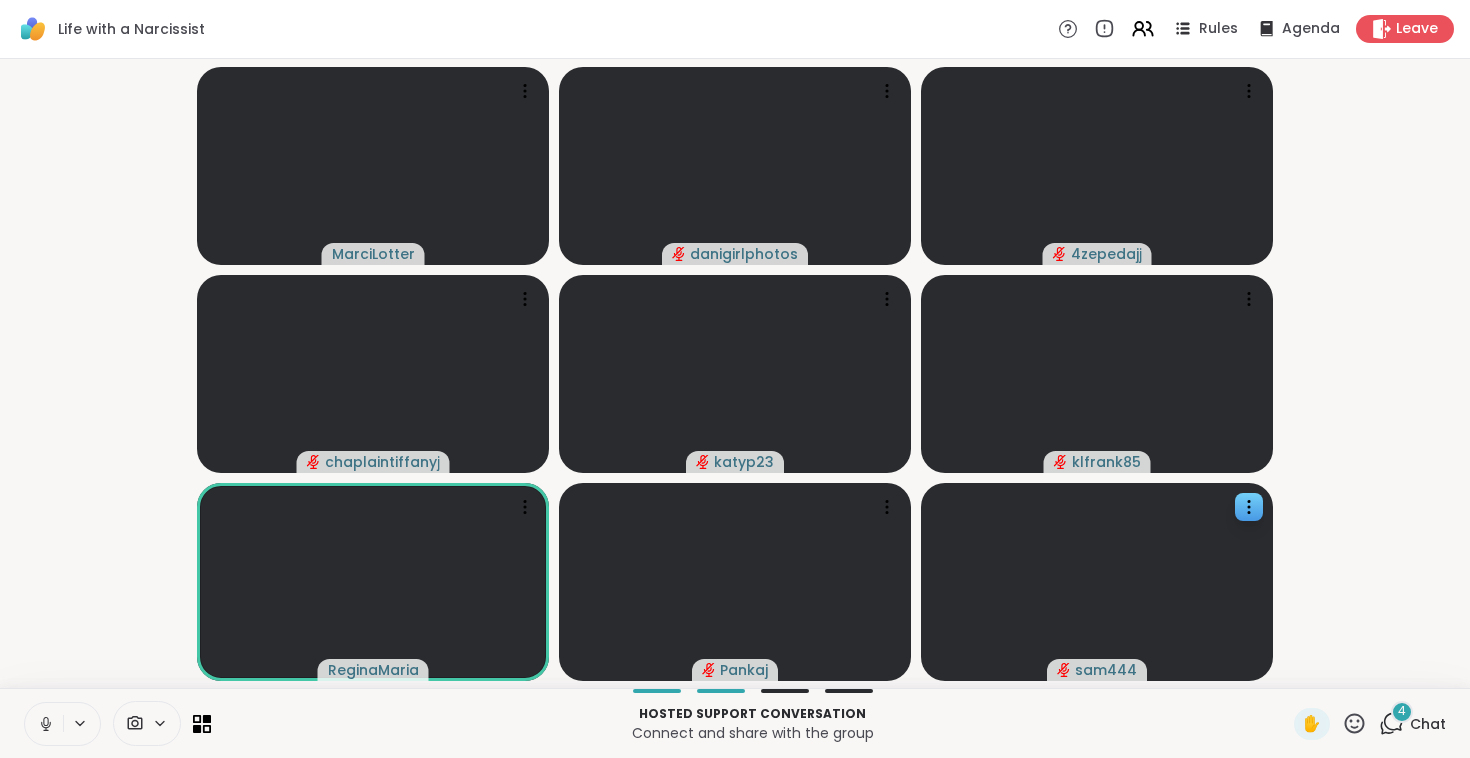click 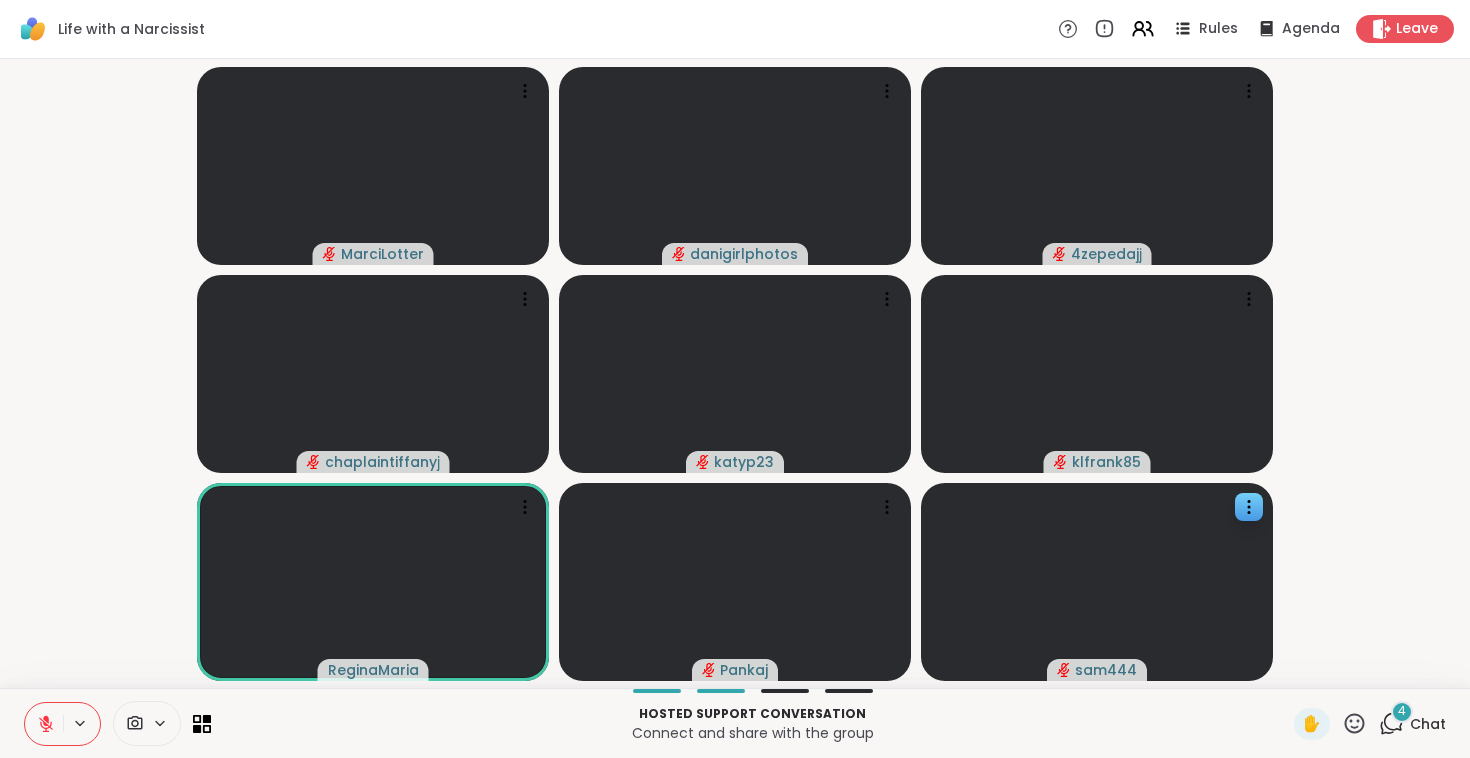 drag, startPoint x: 20, startPoint y: 711, endPoint x: 44, endPoint y: 713, distance: 24.083189 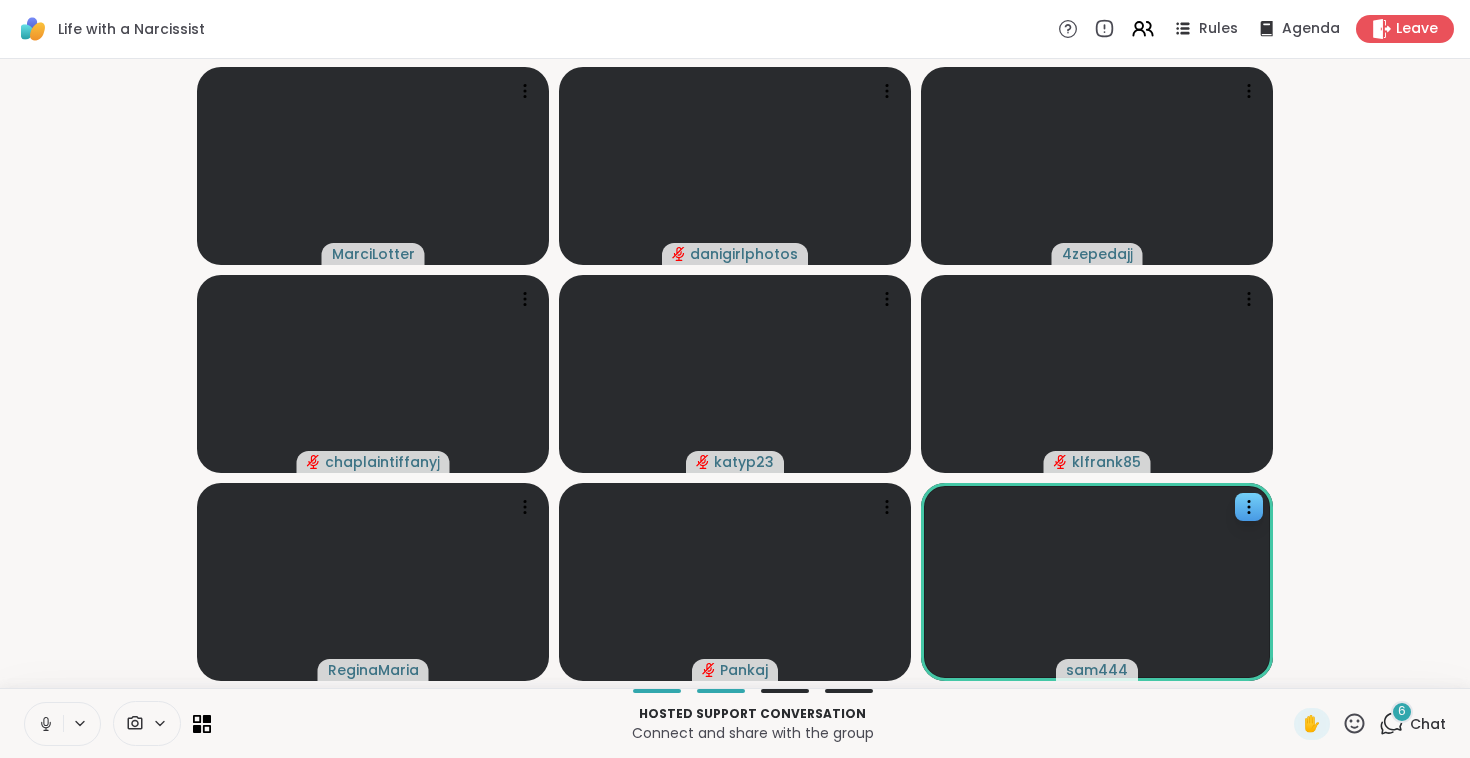 drag, startPoint x: 1402, startPoint y: 745, endPoint x: 1398, endPoint y: 726, distance: 19.416489 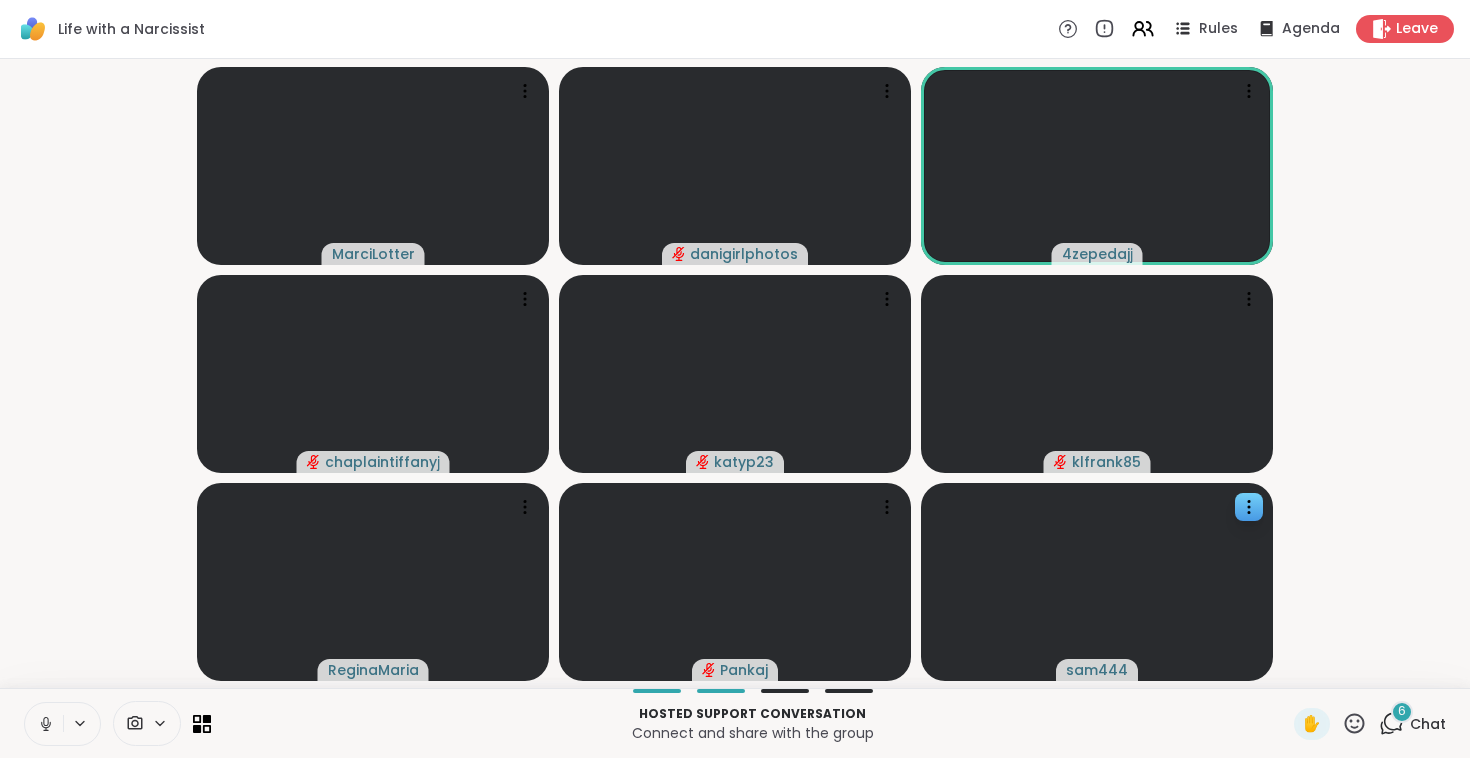 click 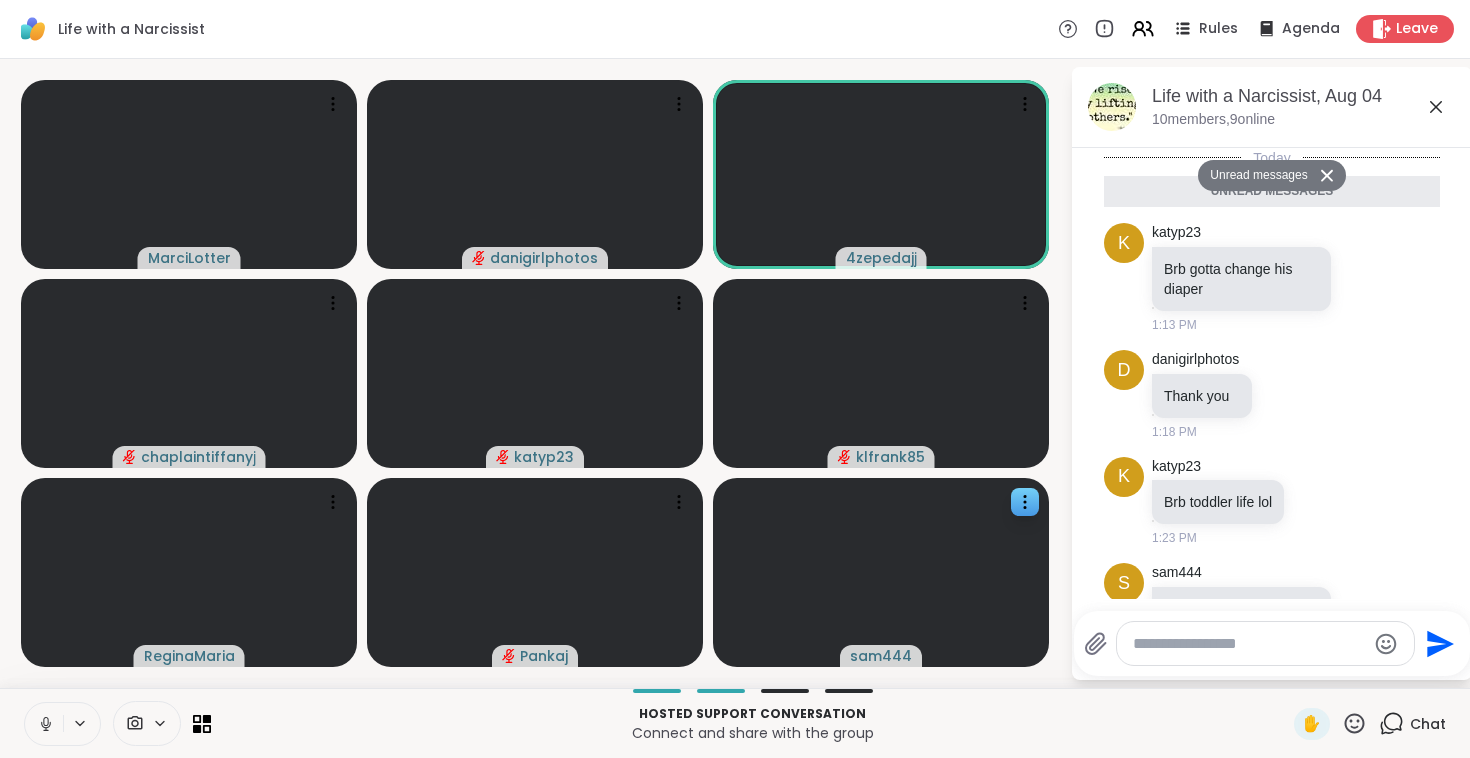 scroll, scrollTop: 336, scrollLeft: 0, axis: vertical 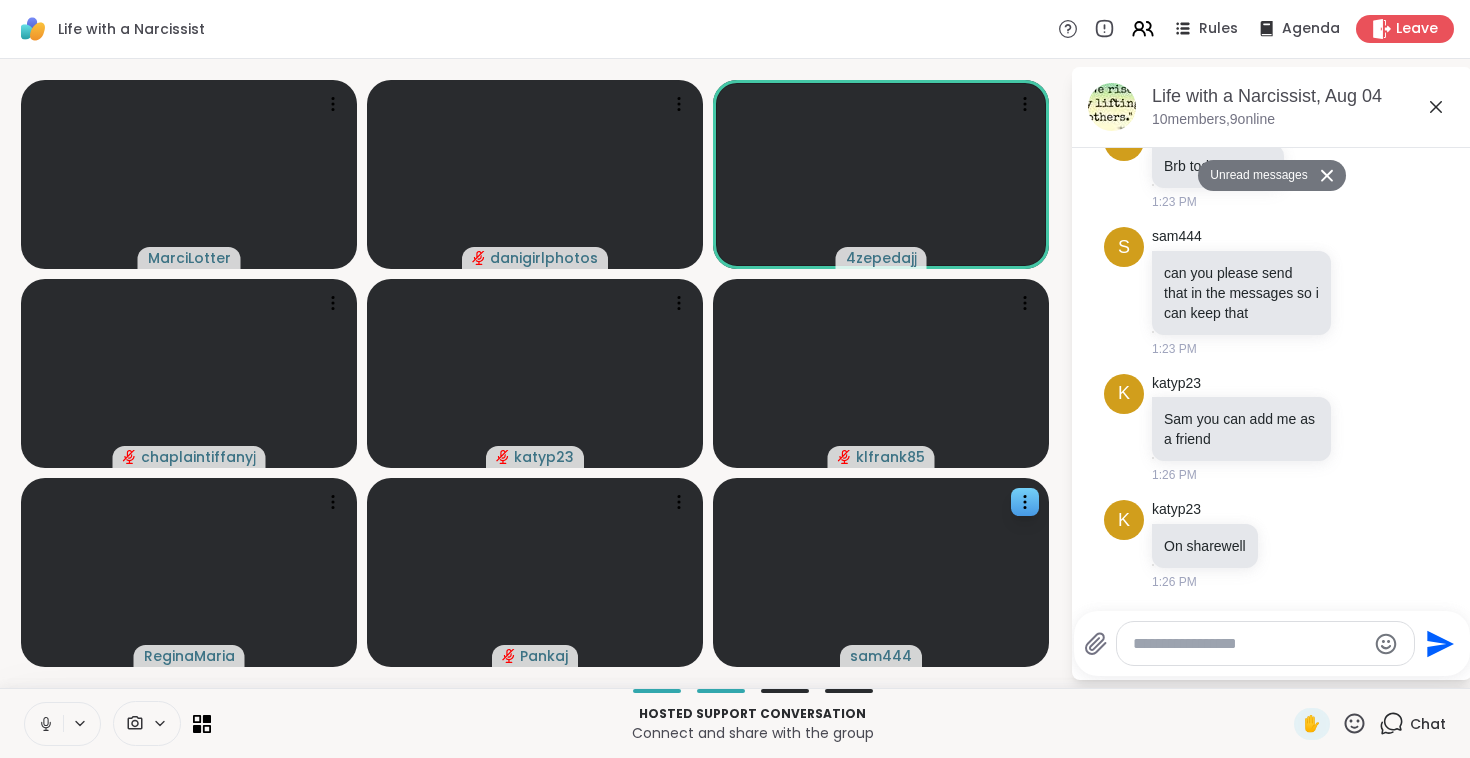 click at bounding box center [1249, 644] 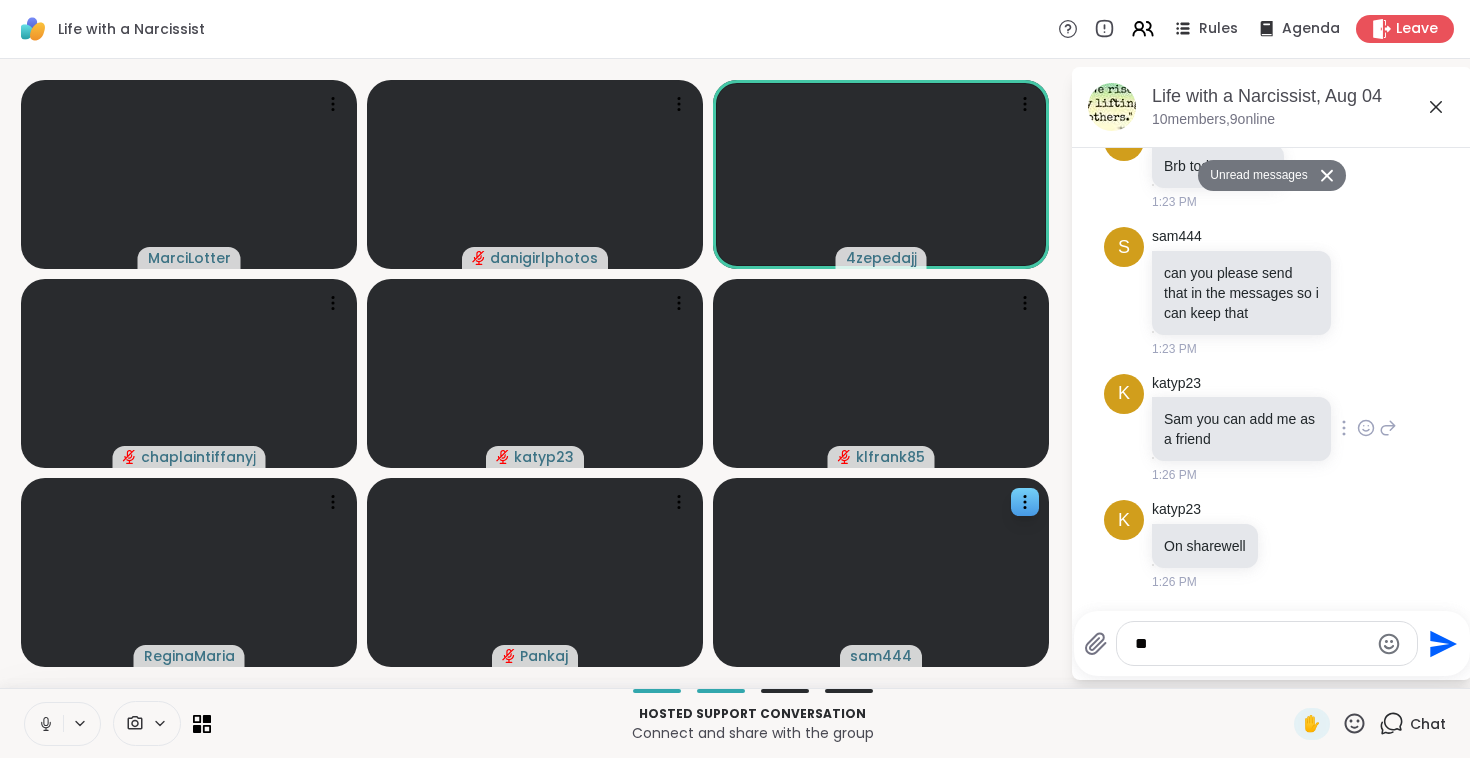 click 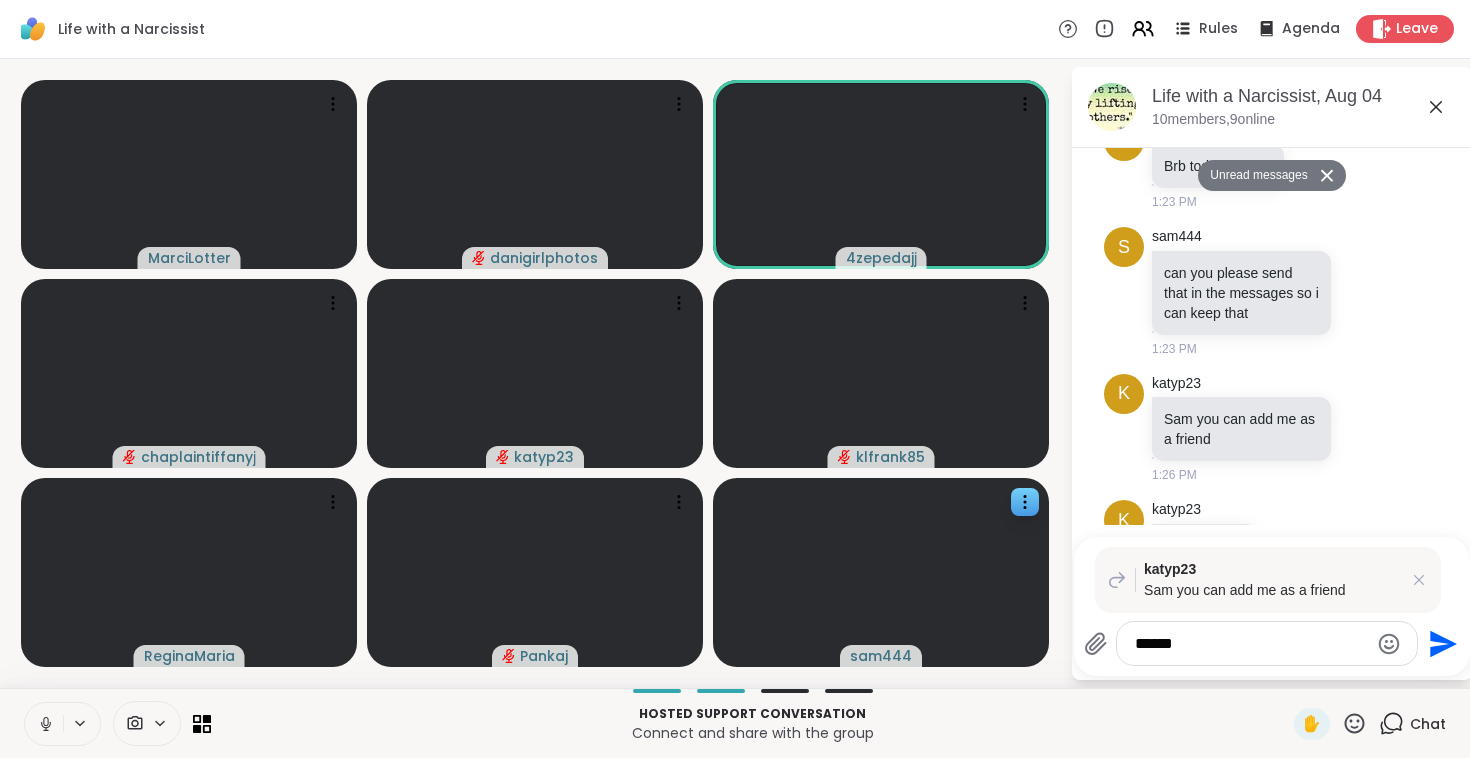click on "******" at bounding box center [1251, 644] 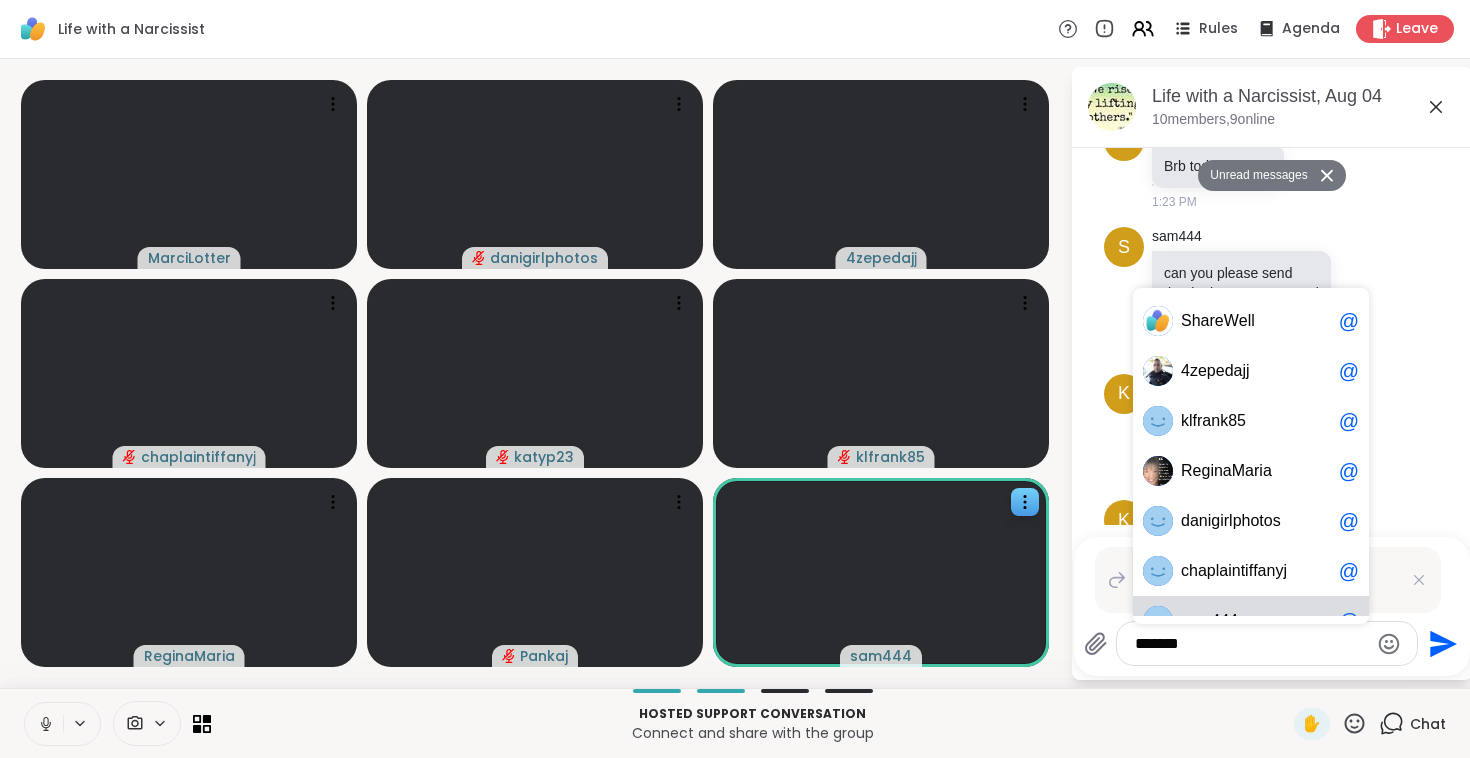 click on "*******" at bounding box center [1251, 644] 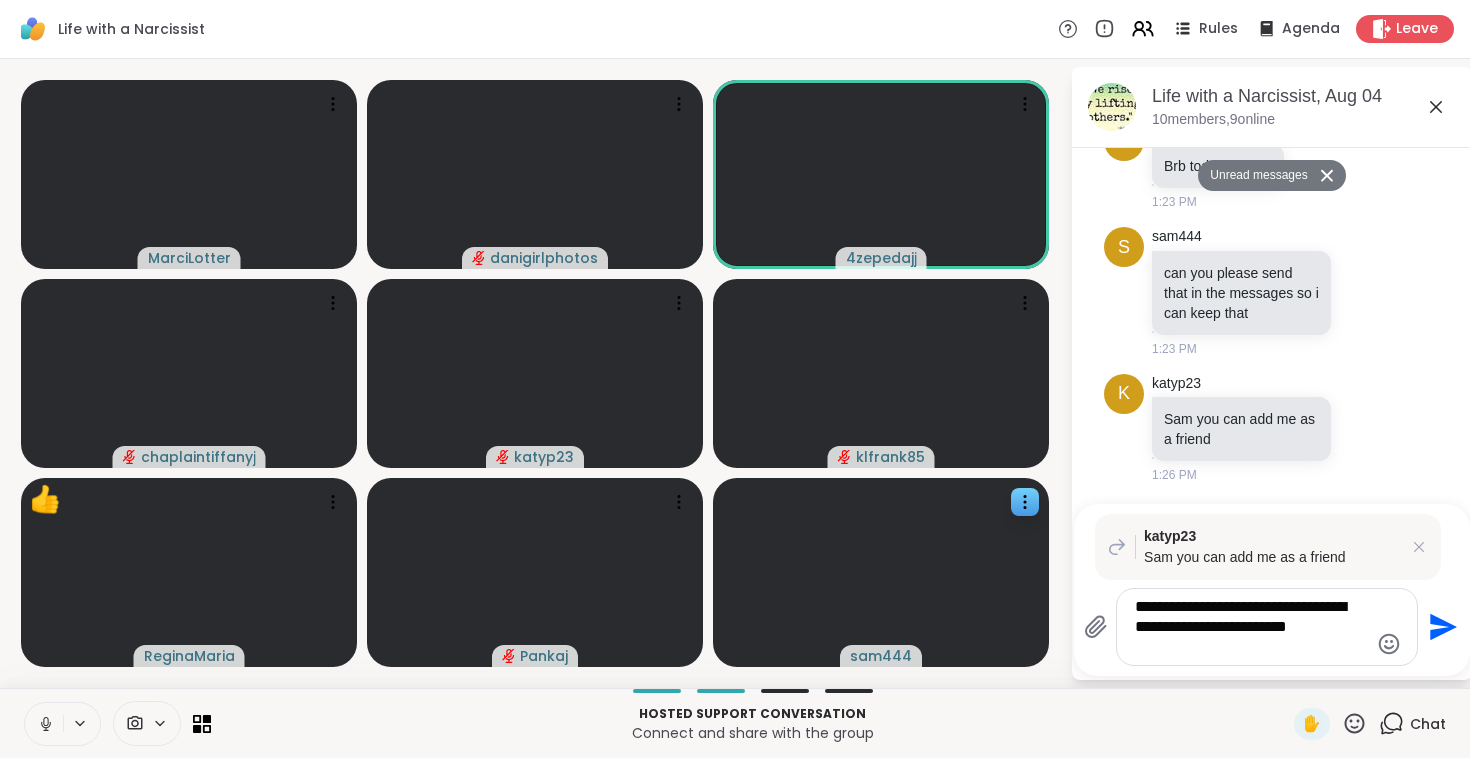 type on "**********" 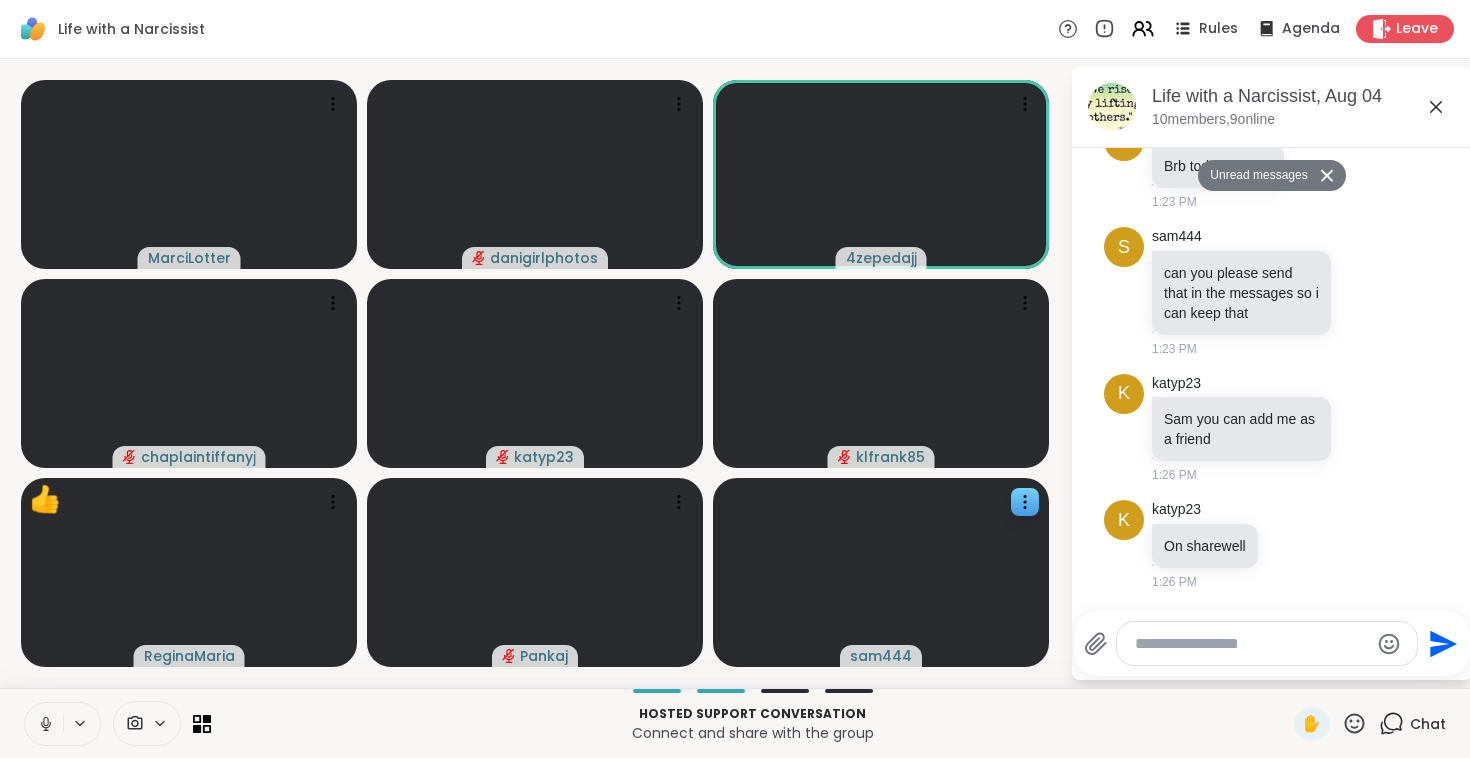 scroll, scrollTop: 527, scrollLeft: 0, axis: vertical 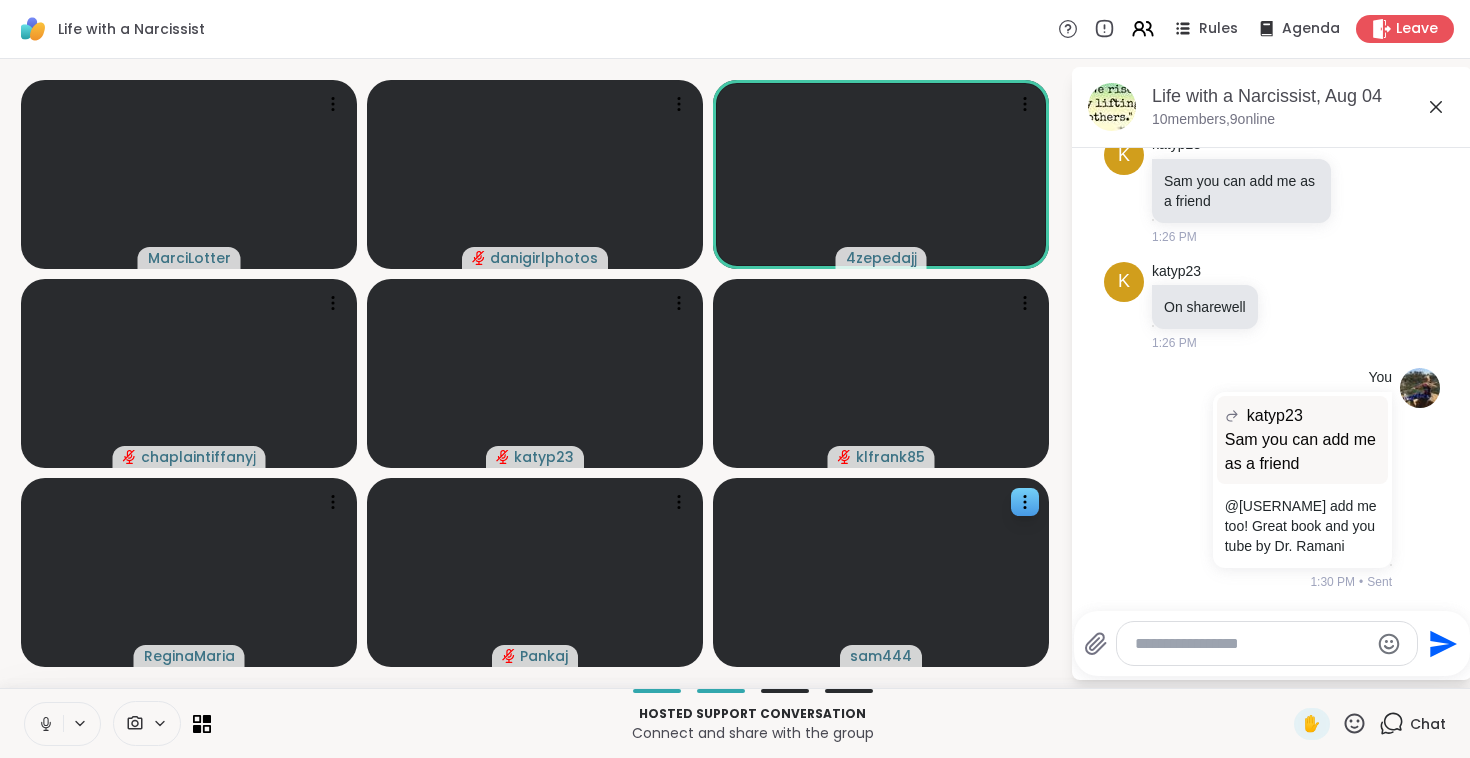 click at bounding box center (1251, 643) 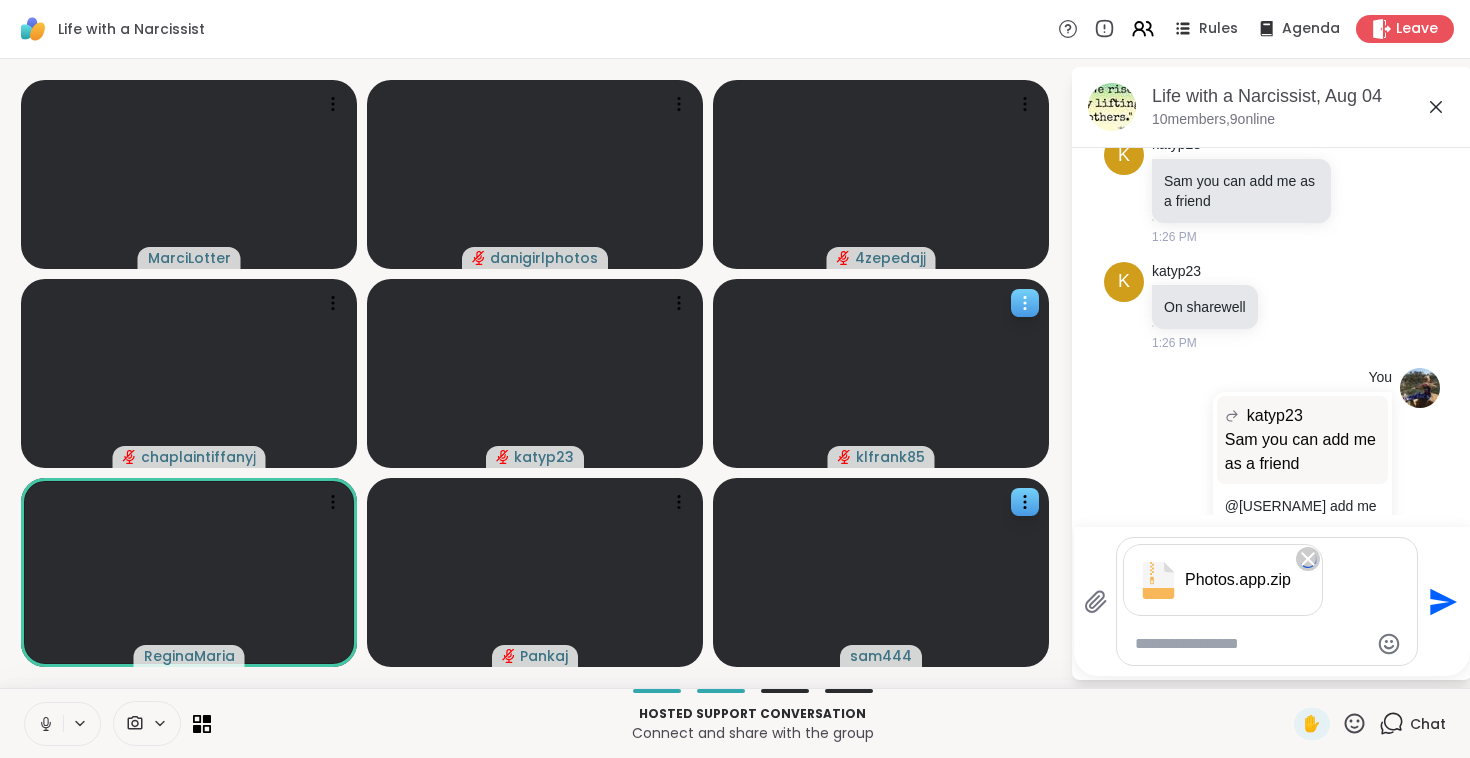 scroll, scrollTop: 527, scrollLeft: 0, axis: vertical 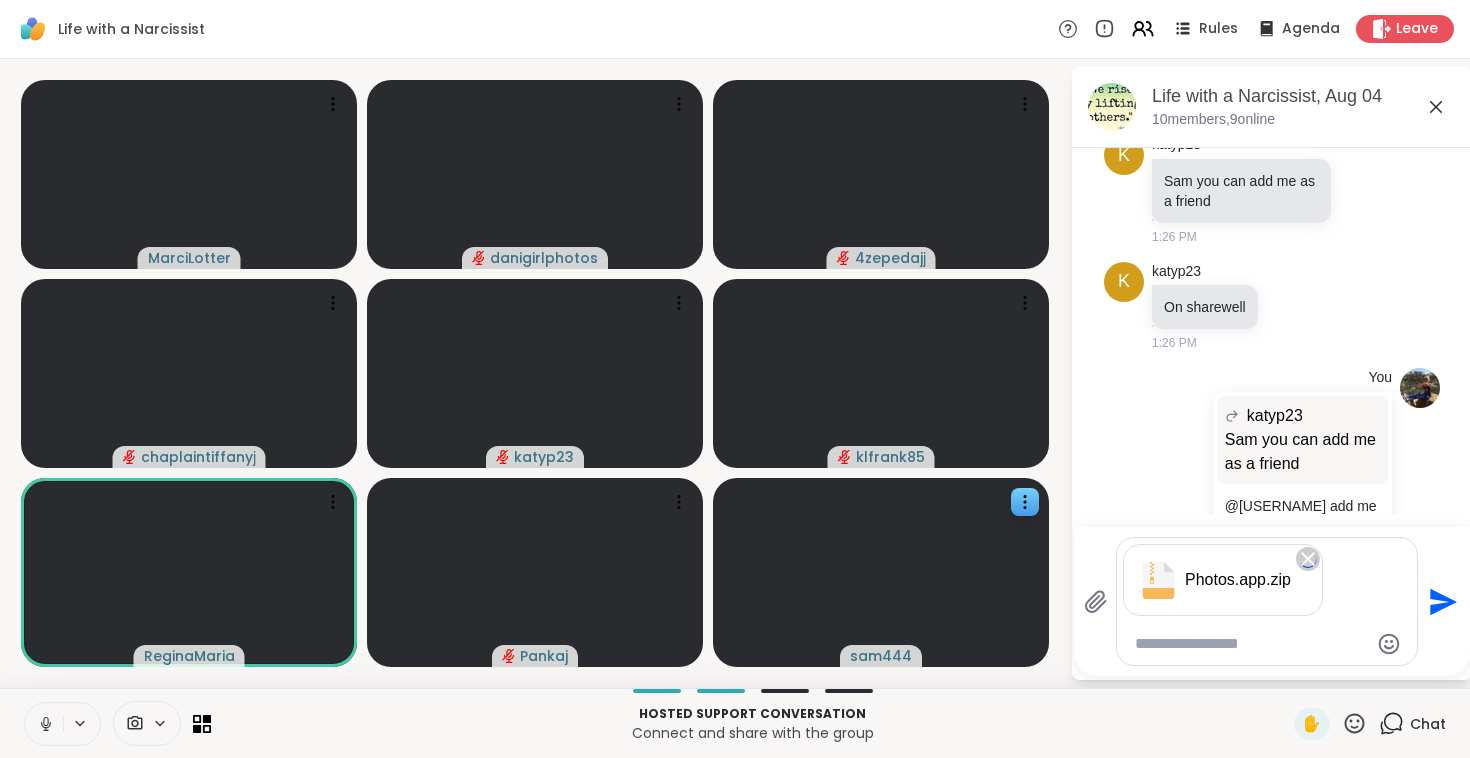 click on "Photos.app.zip" at bounding box center (1267, 580) 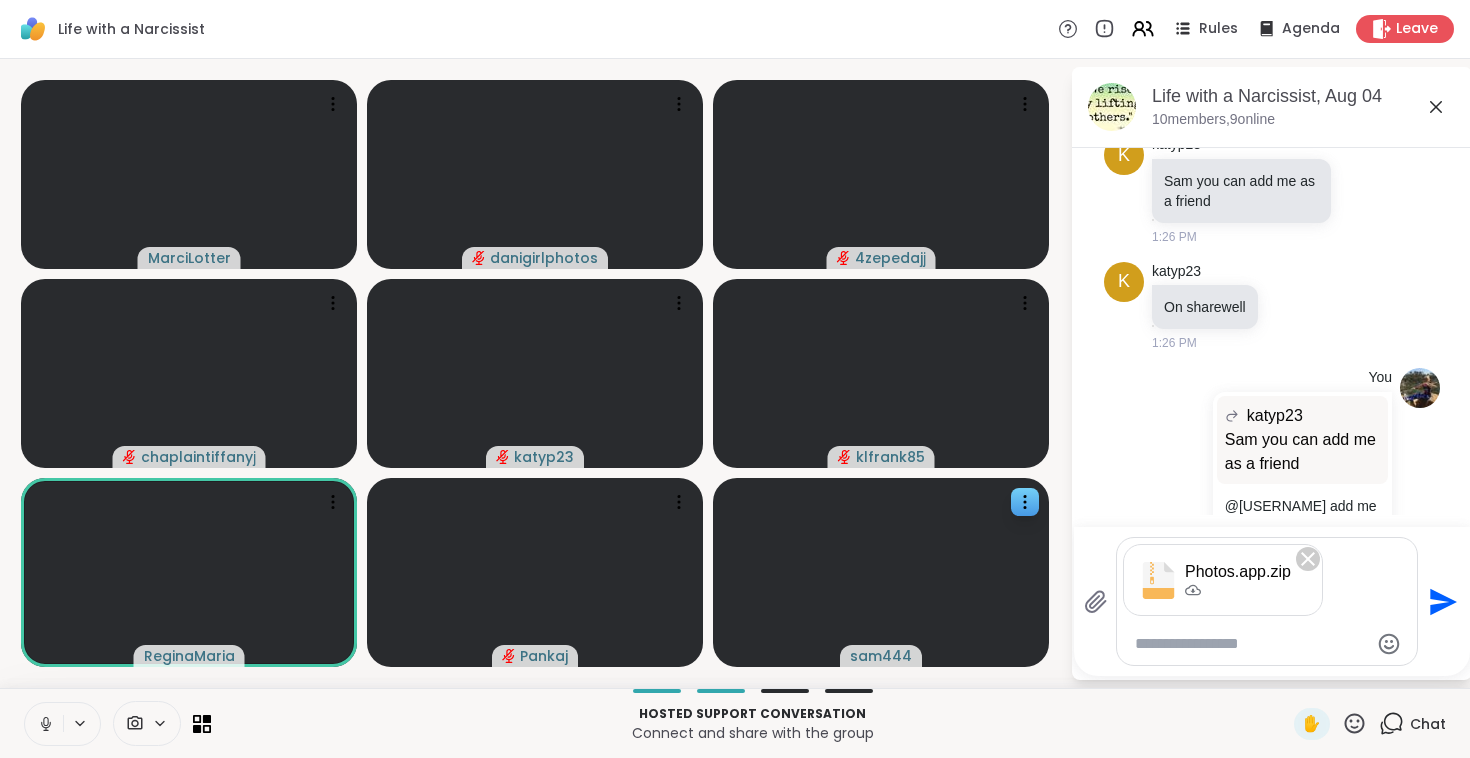 click 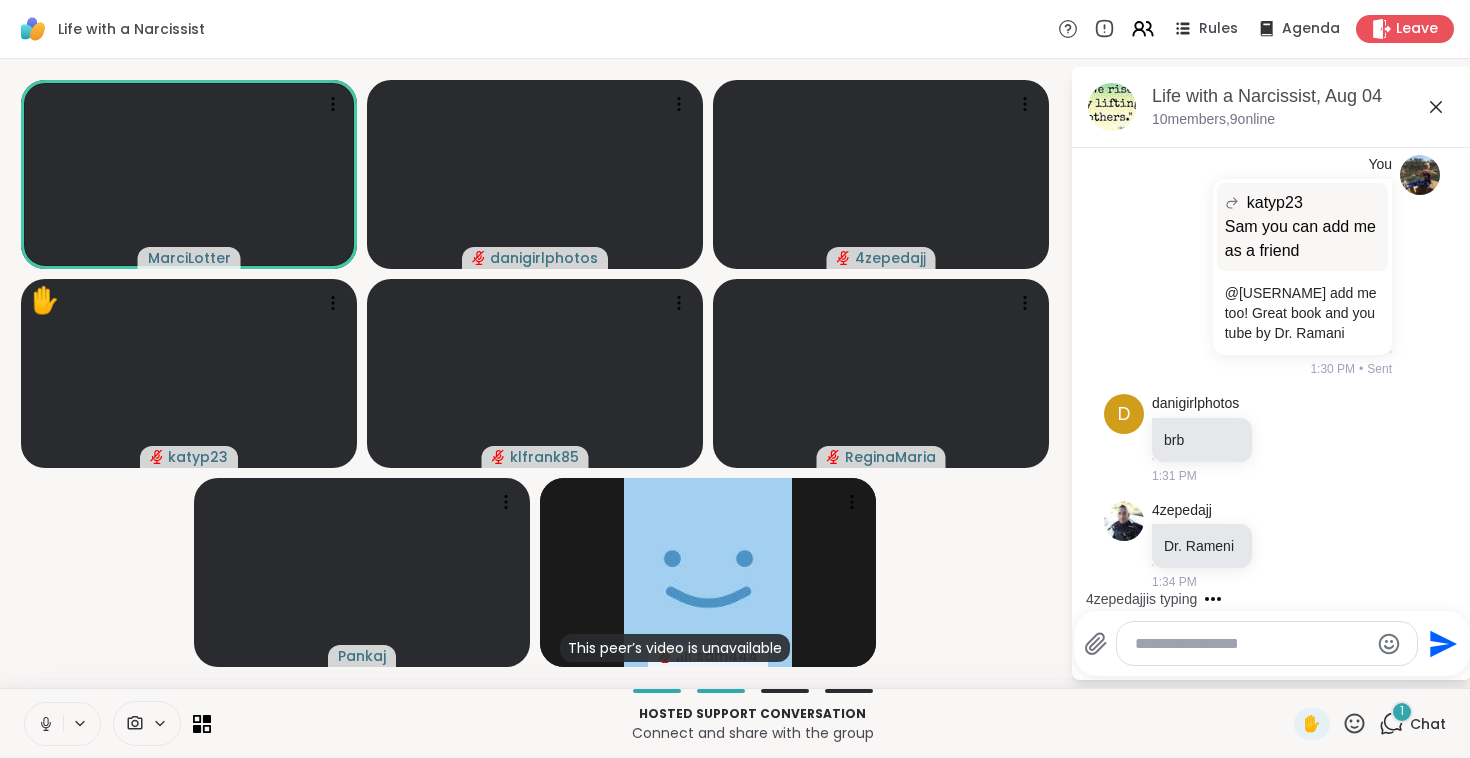 scroll, scrollTop: 847, scrollLeft: 0, axis: vertical 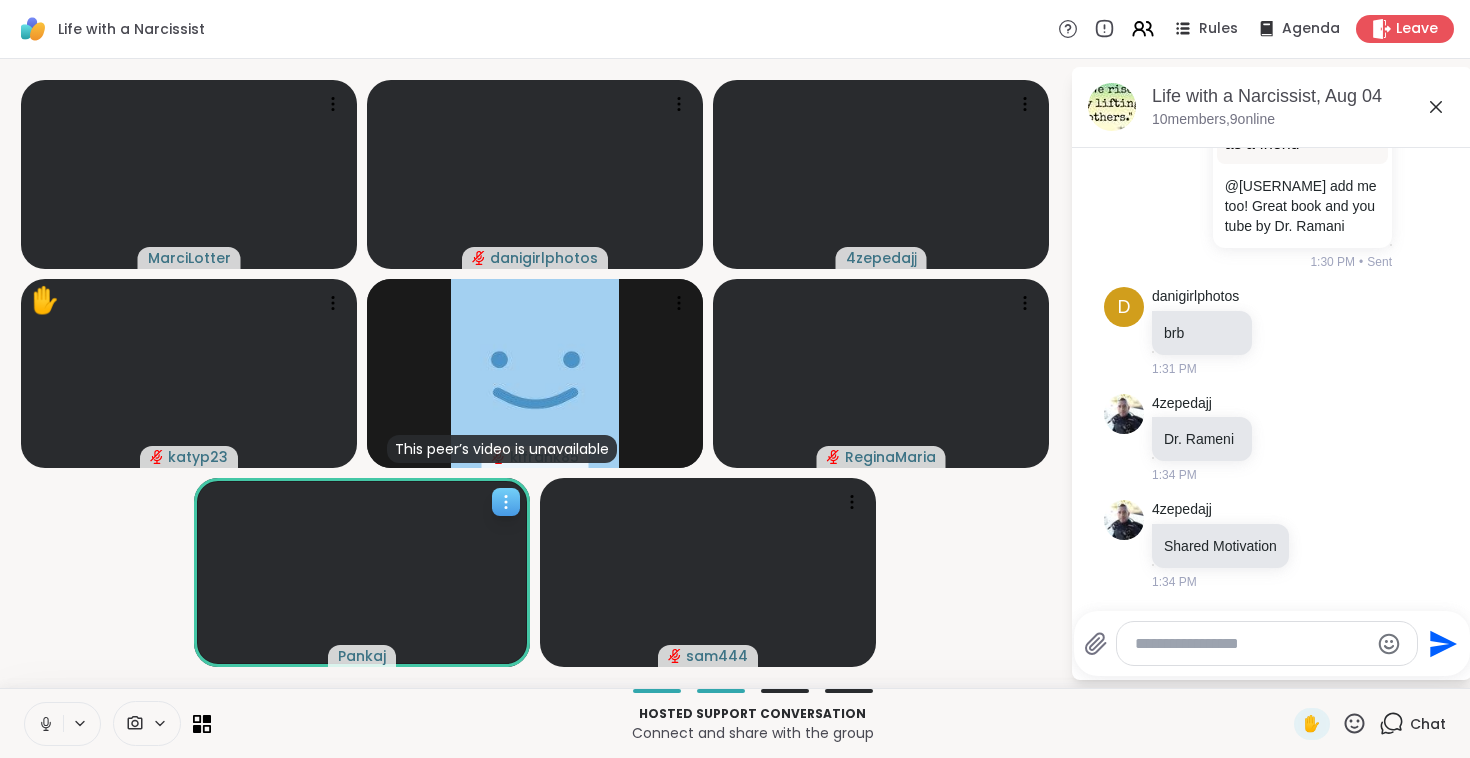 click 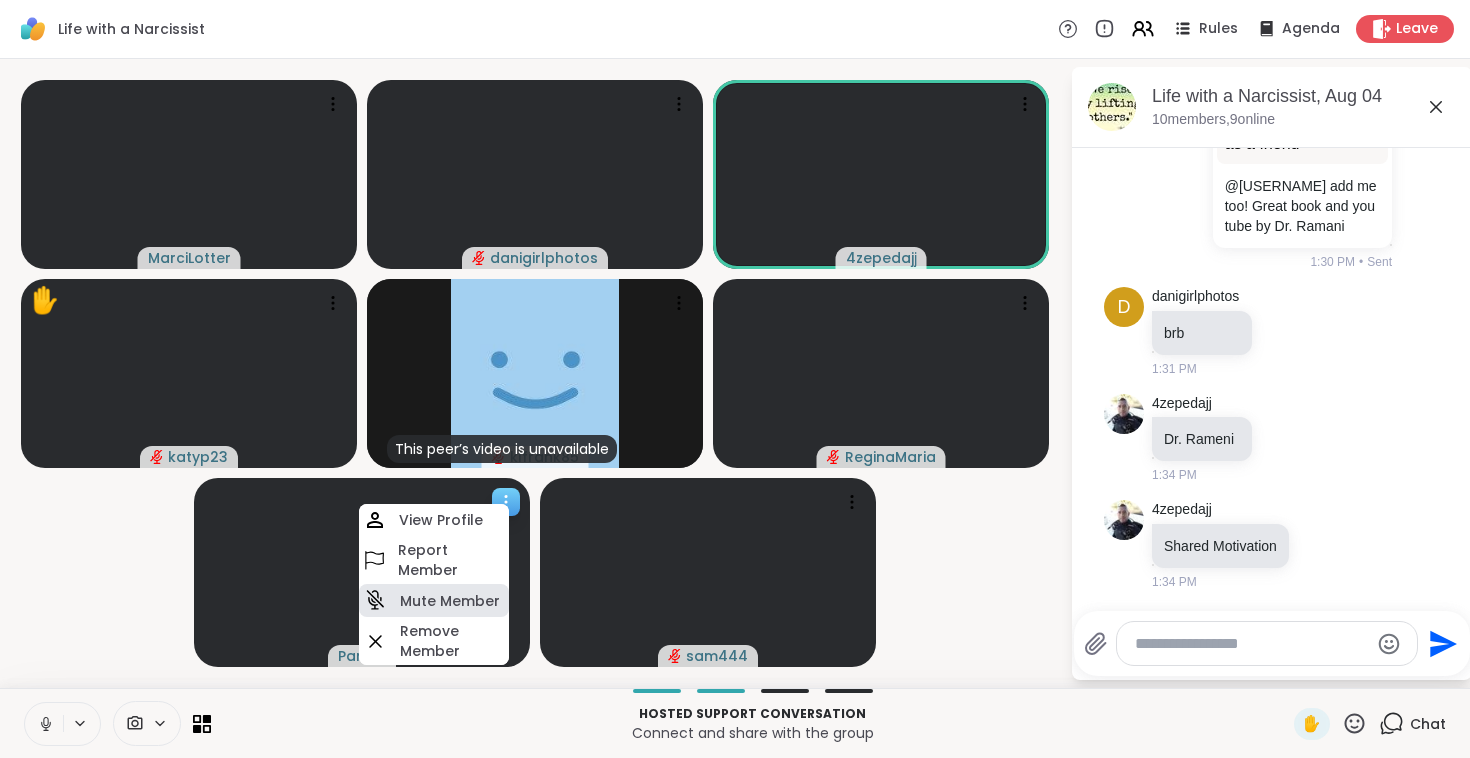 click on "Mute Member" at bounding box center [450, 601] 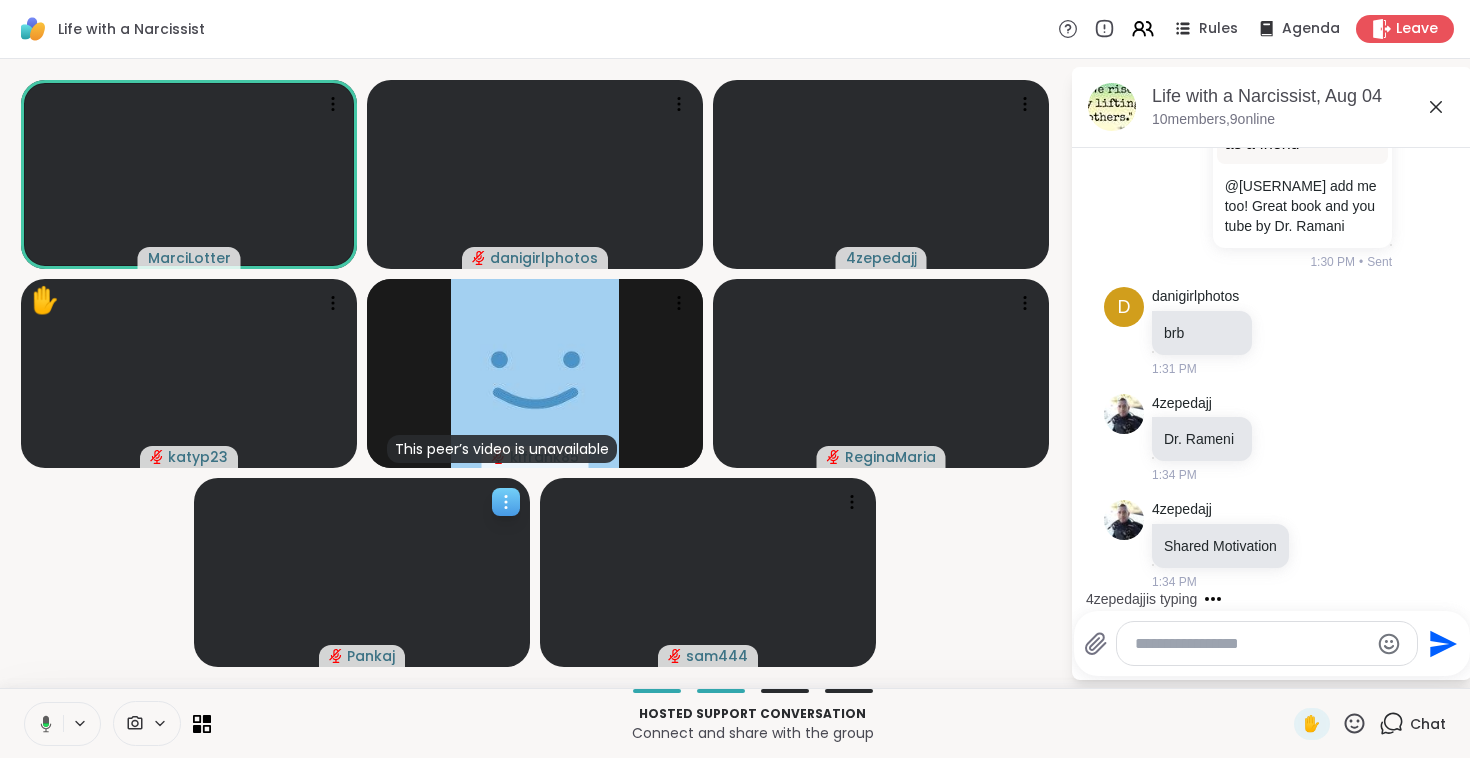 scroll, scrollTop: 973, scrollLeft: 0, axis: vertical 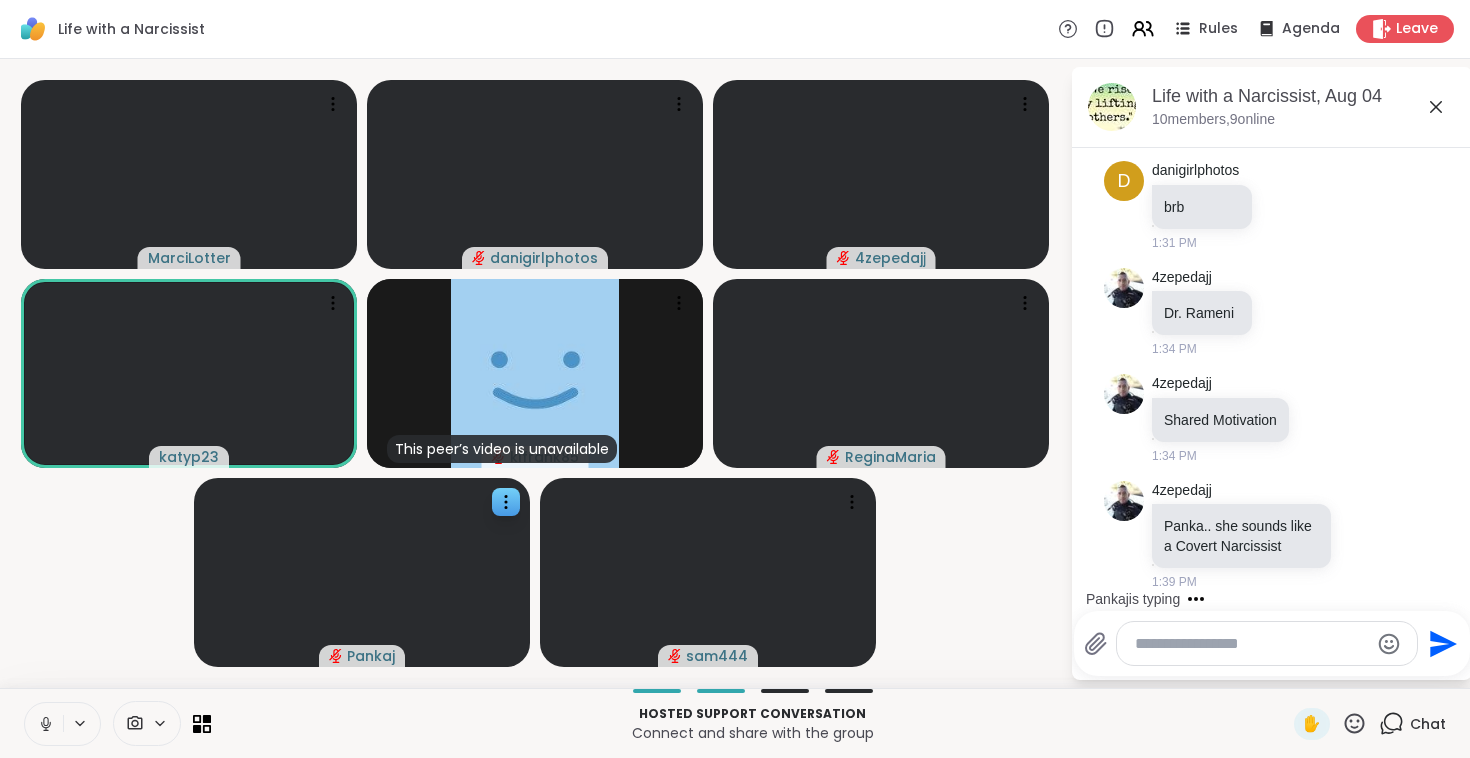 click at bounding box center [1251, 644] 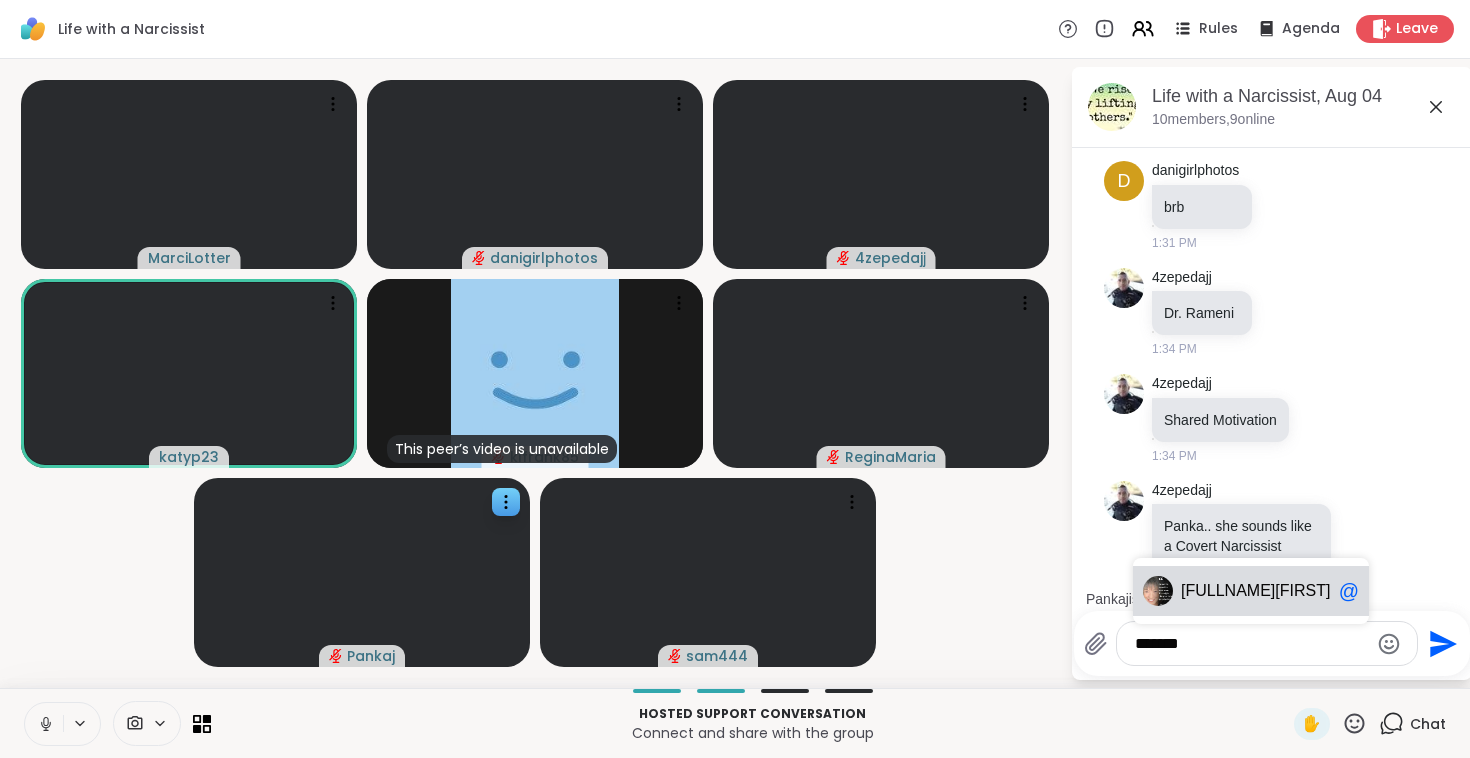 click on "[FULLNAME] @" at bounding box center (1251, 591) 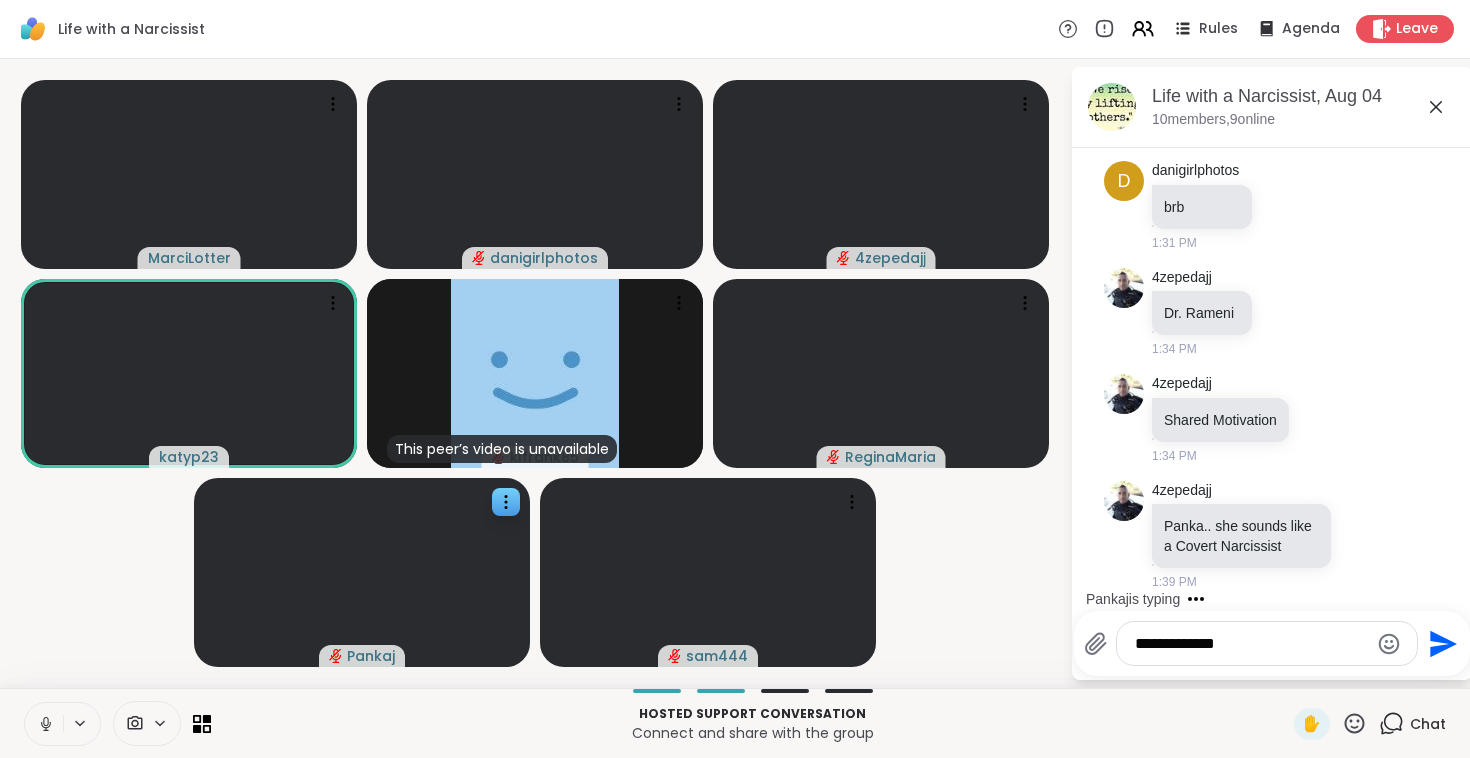 click on "**********" at bounding box center [1251, 644] 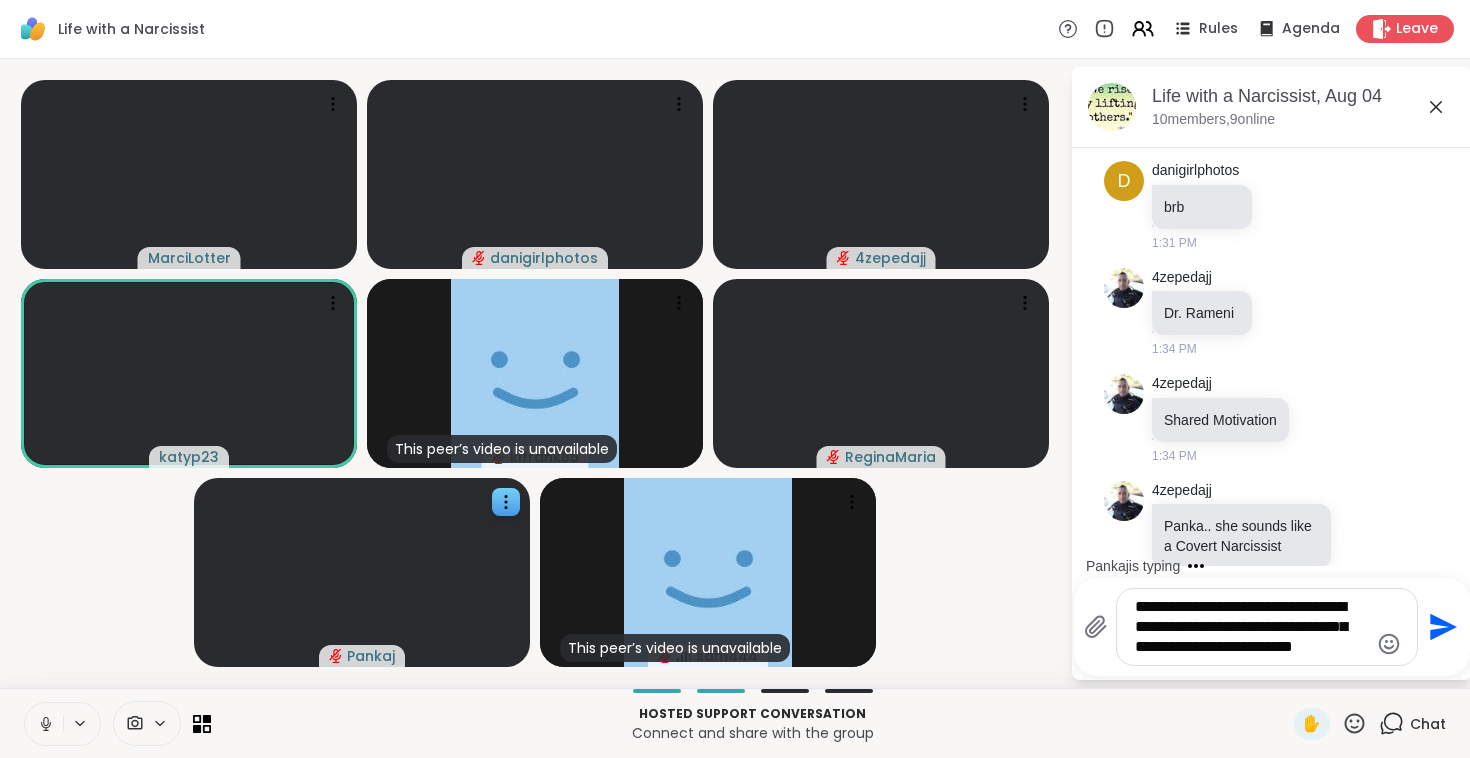 click 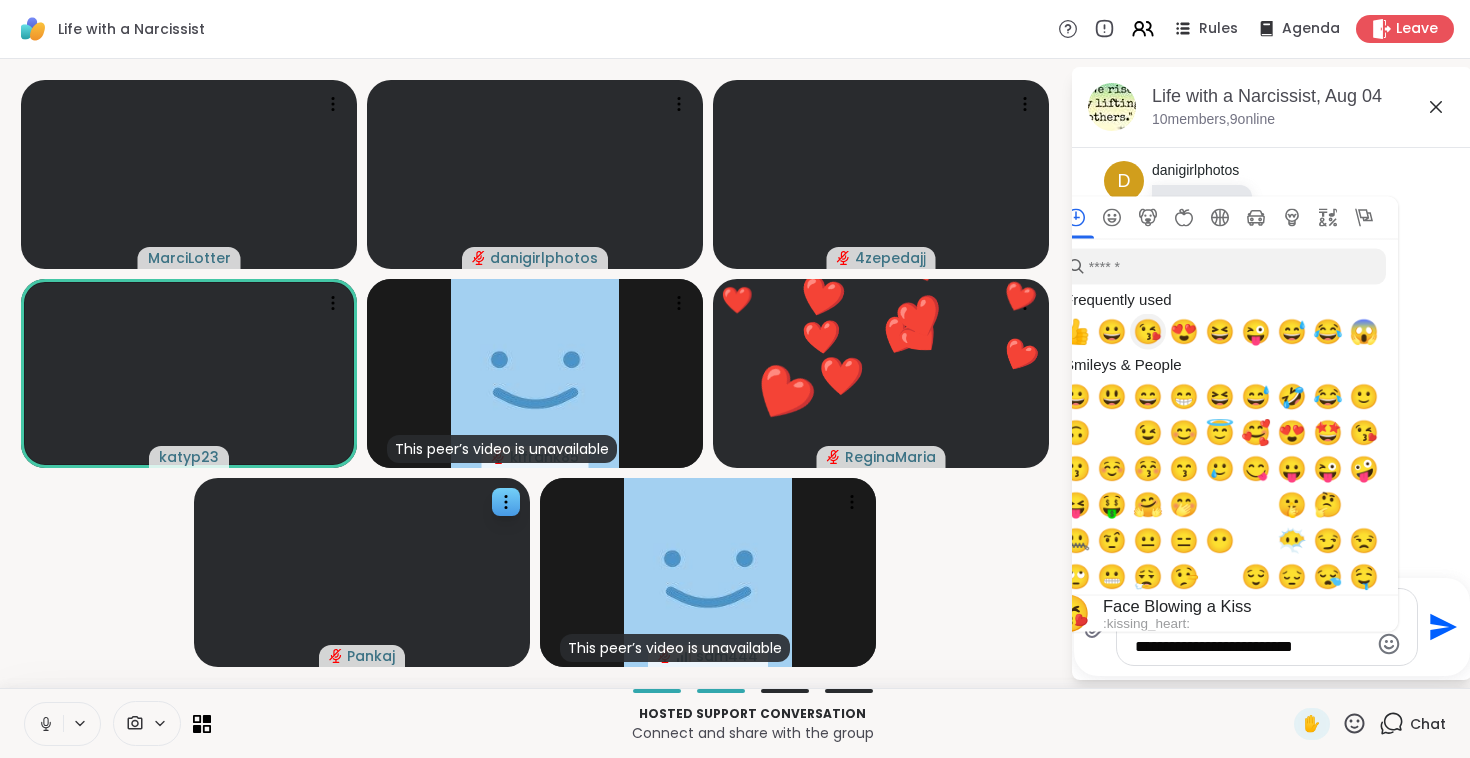 click on "😘" at bounding box center [1148, 332] 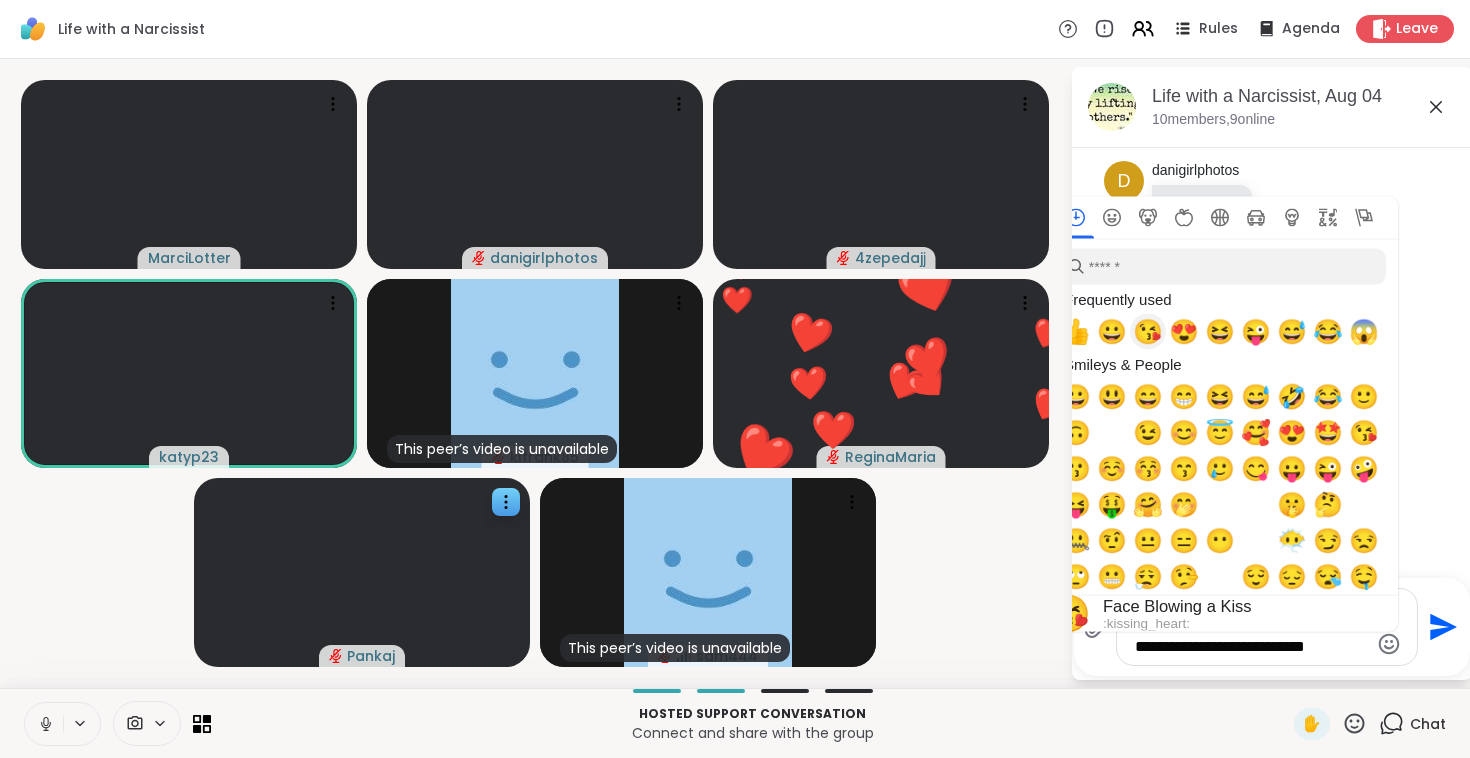 scroll, scrollTop: 1273, scrollLeft: 0, axis: vertical 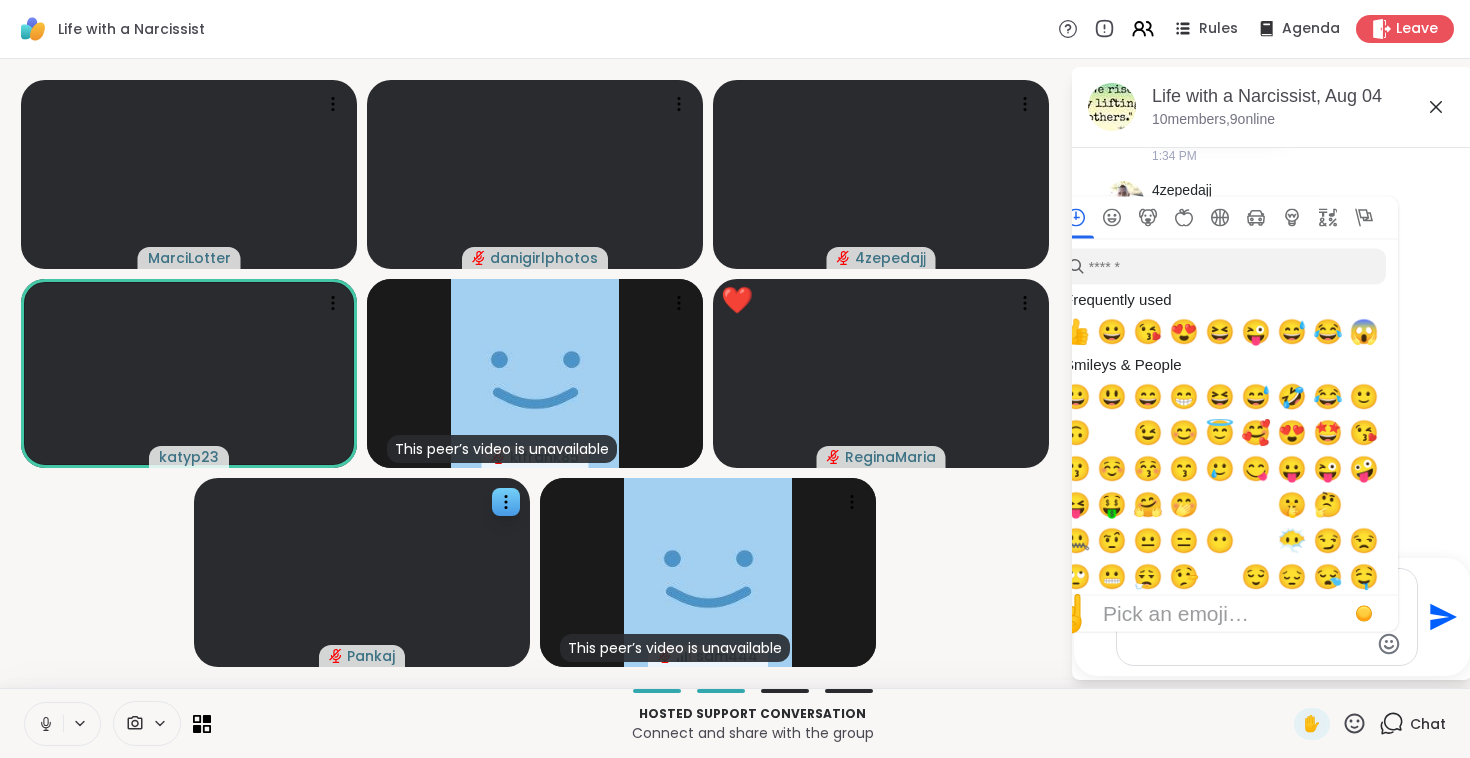 click on "Send" 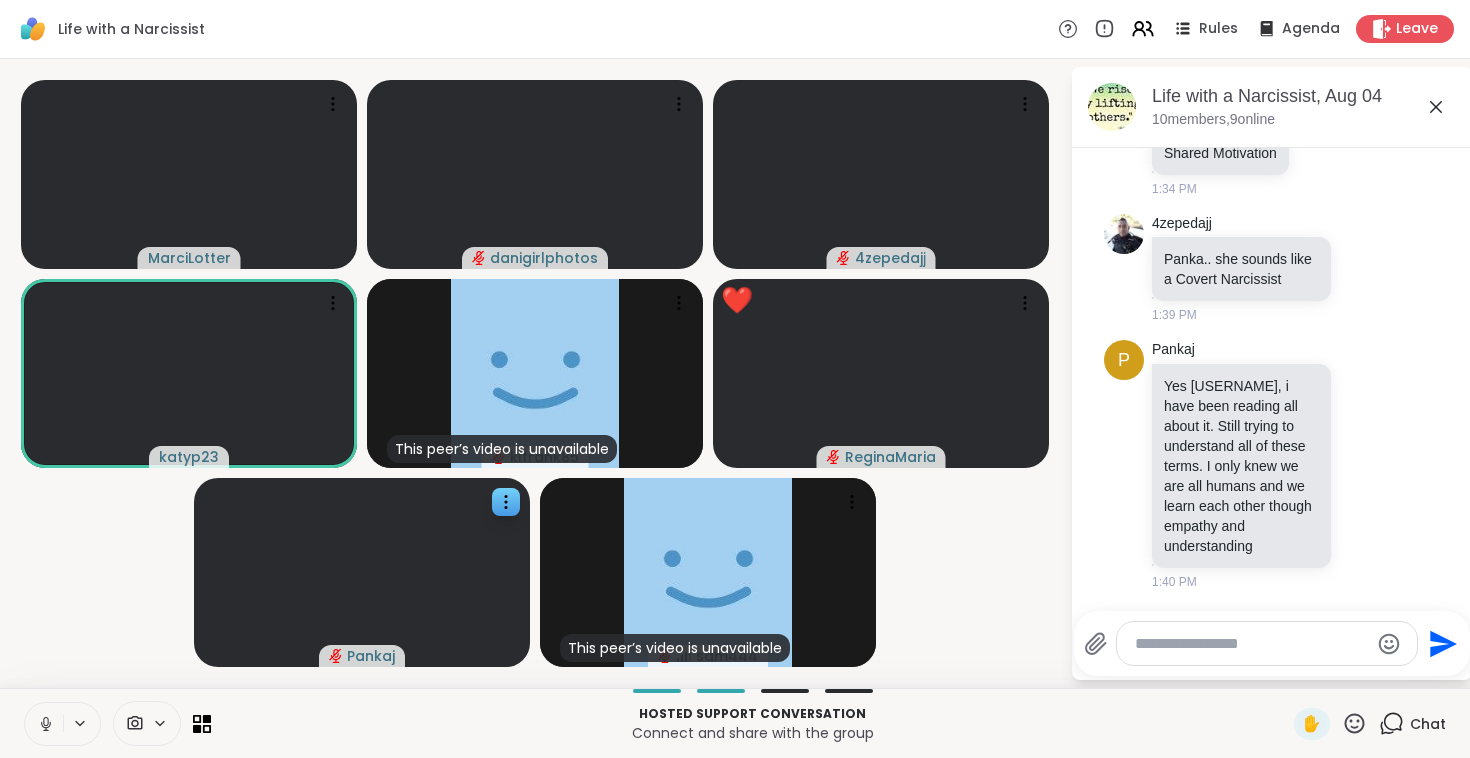 scroll, scrollTop: 1407, scrollLeft: 0, axis: vertical 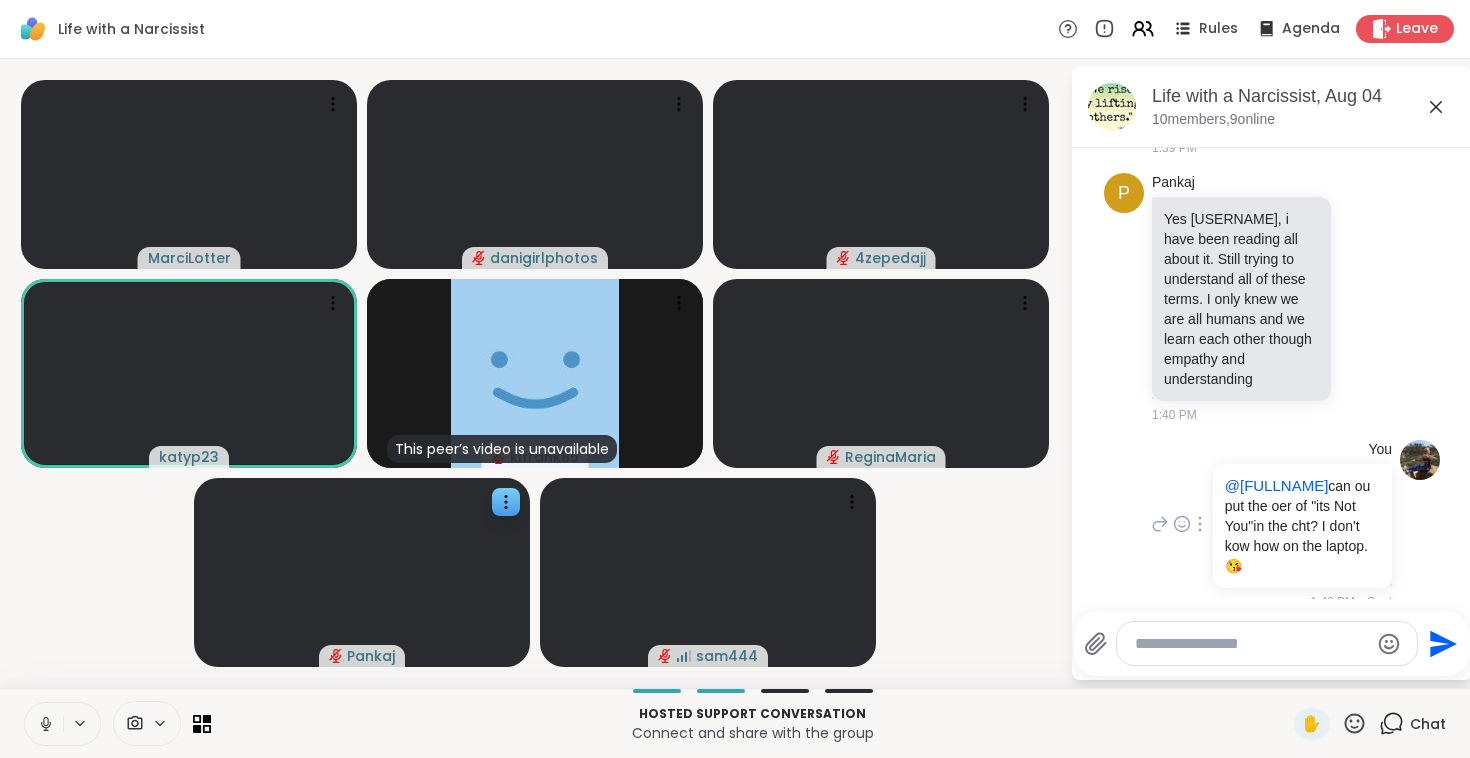 click 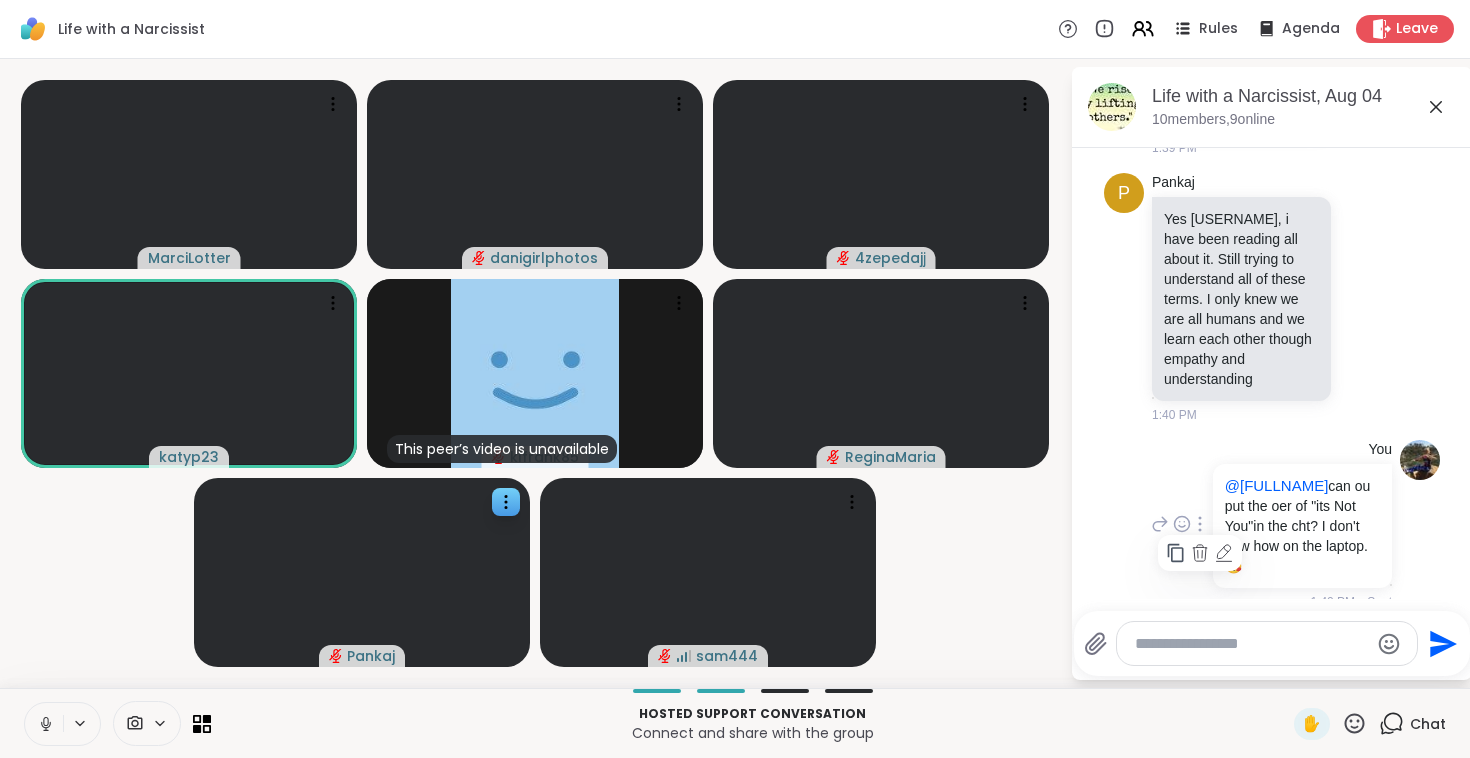 click 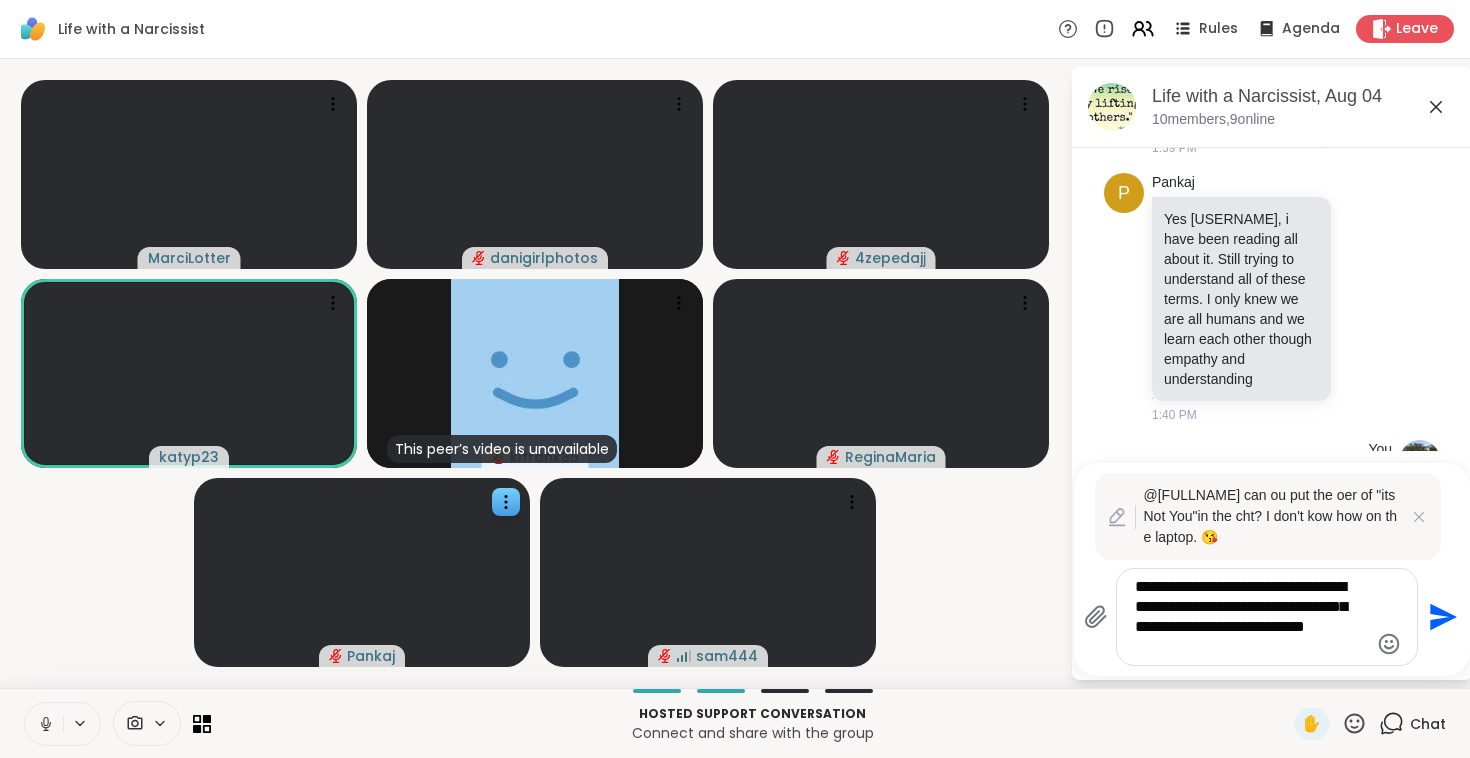 click on "**********" at bounding box center [1251, 617] 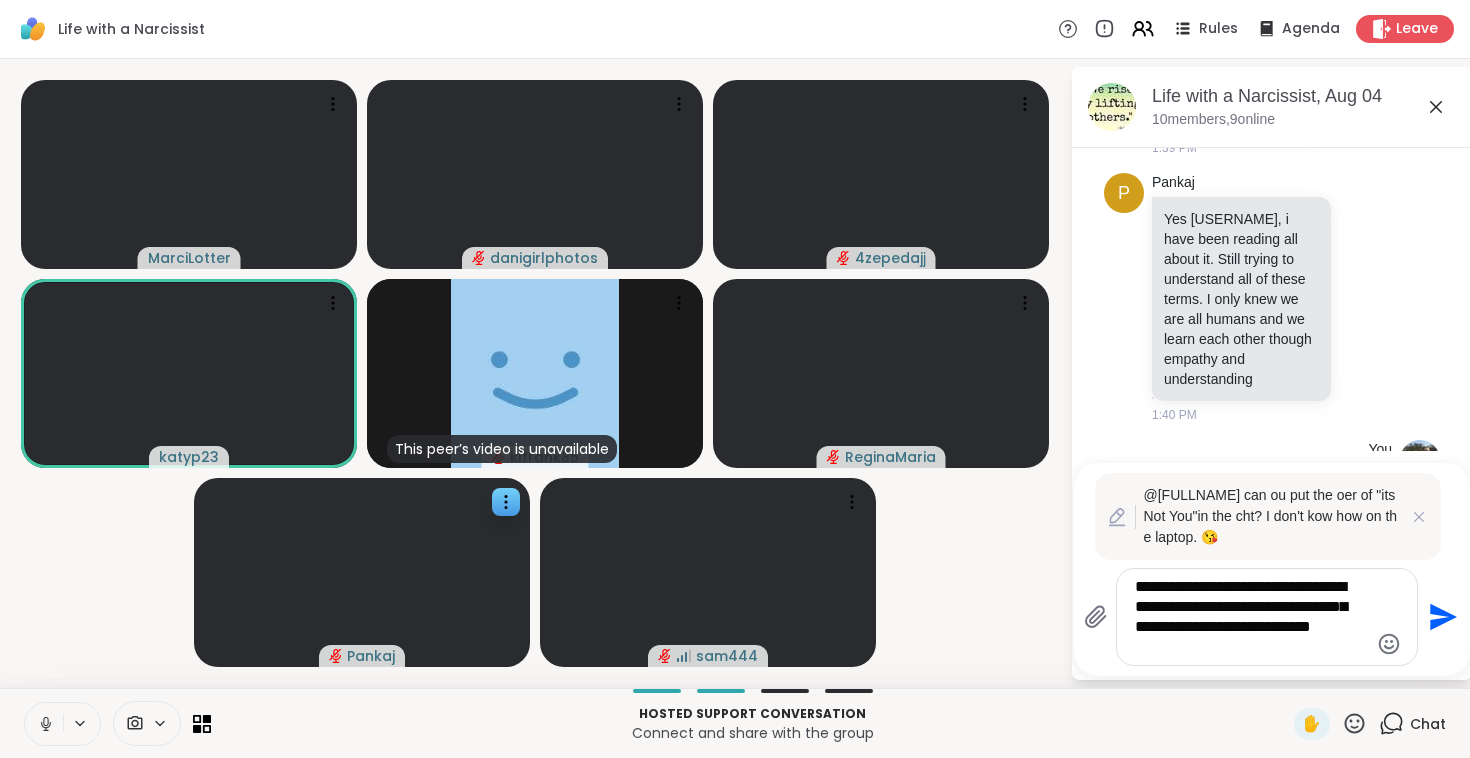 click on "**********" at bounding box center [1251, 617] 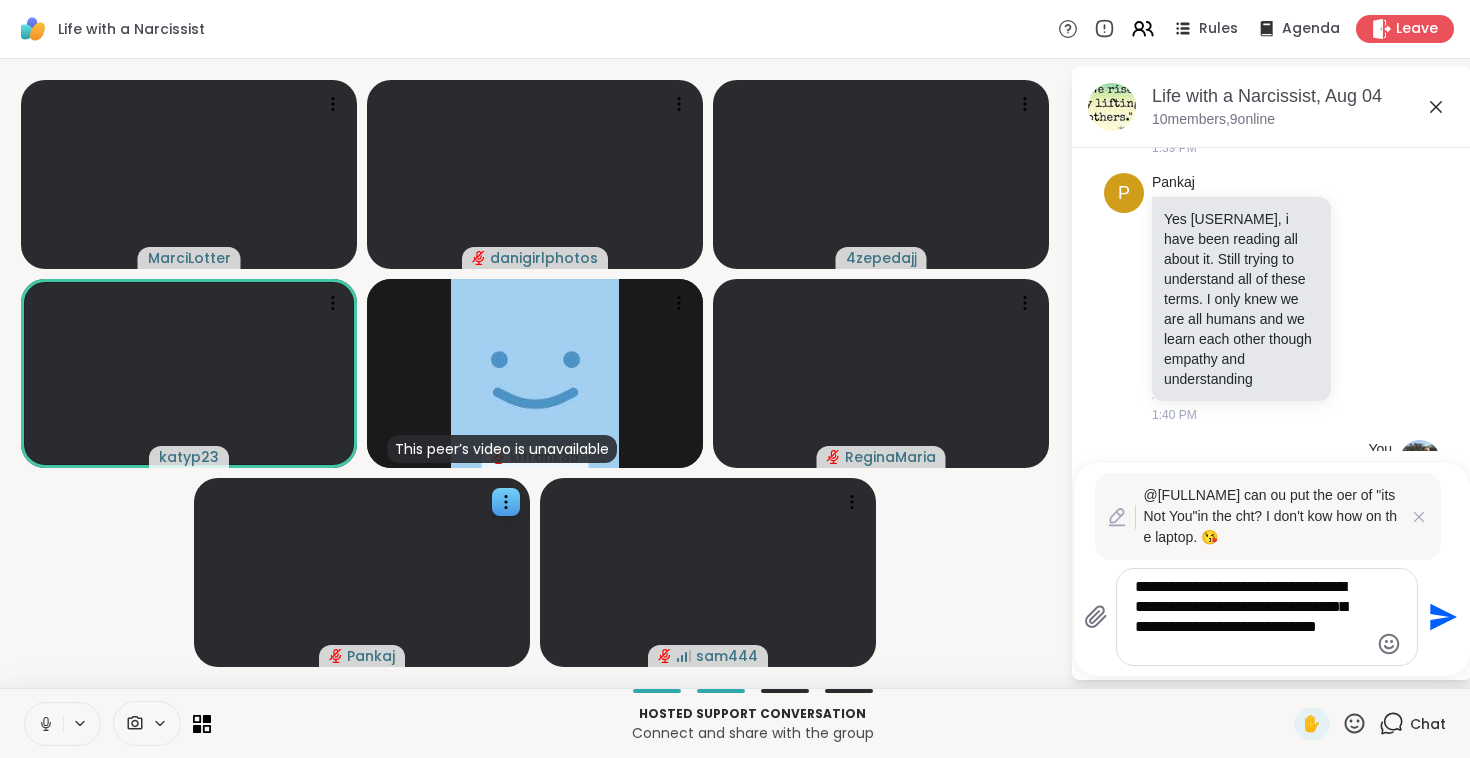 click on "**********" at bounding box center (1251, 617) 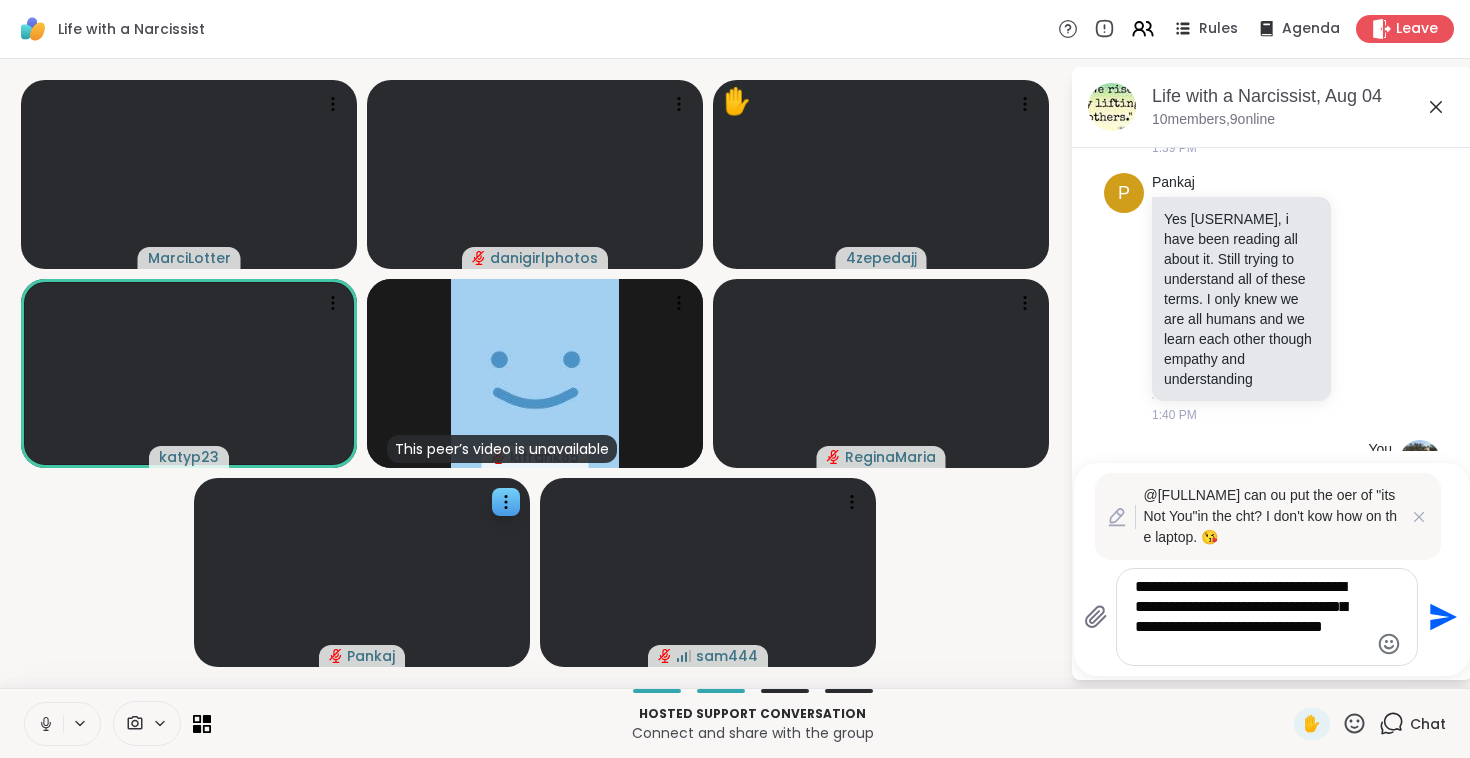 click on "**********" at bounding box center [1251, 617] 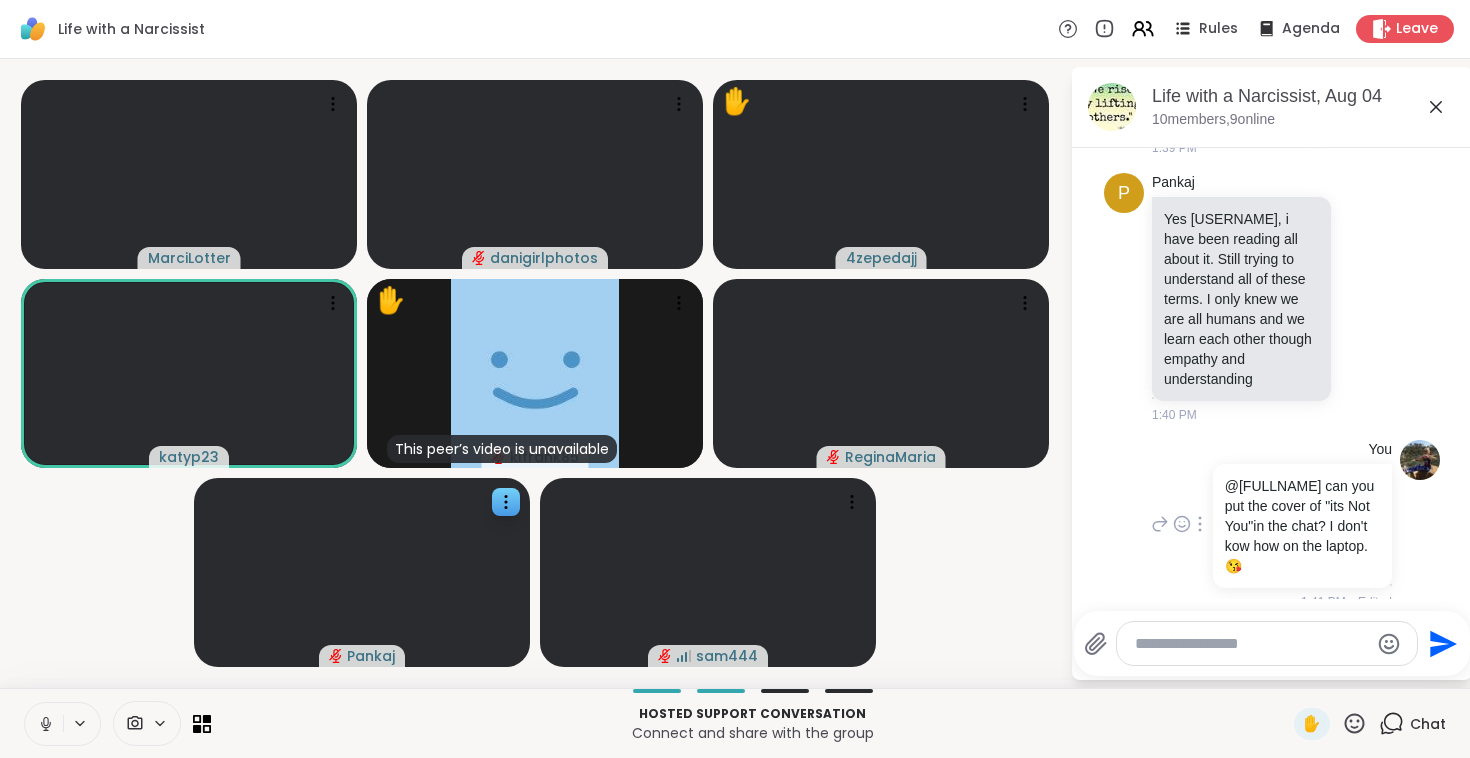type 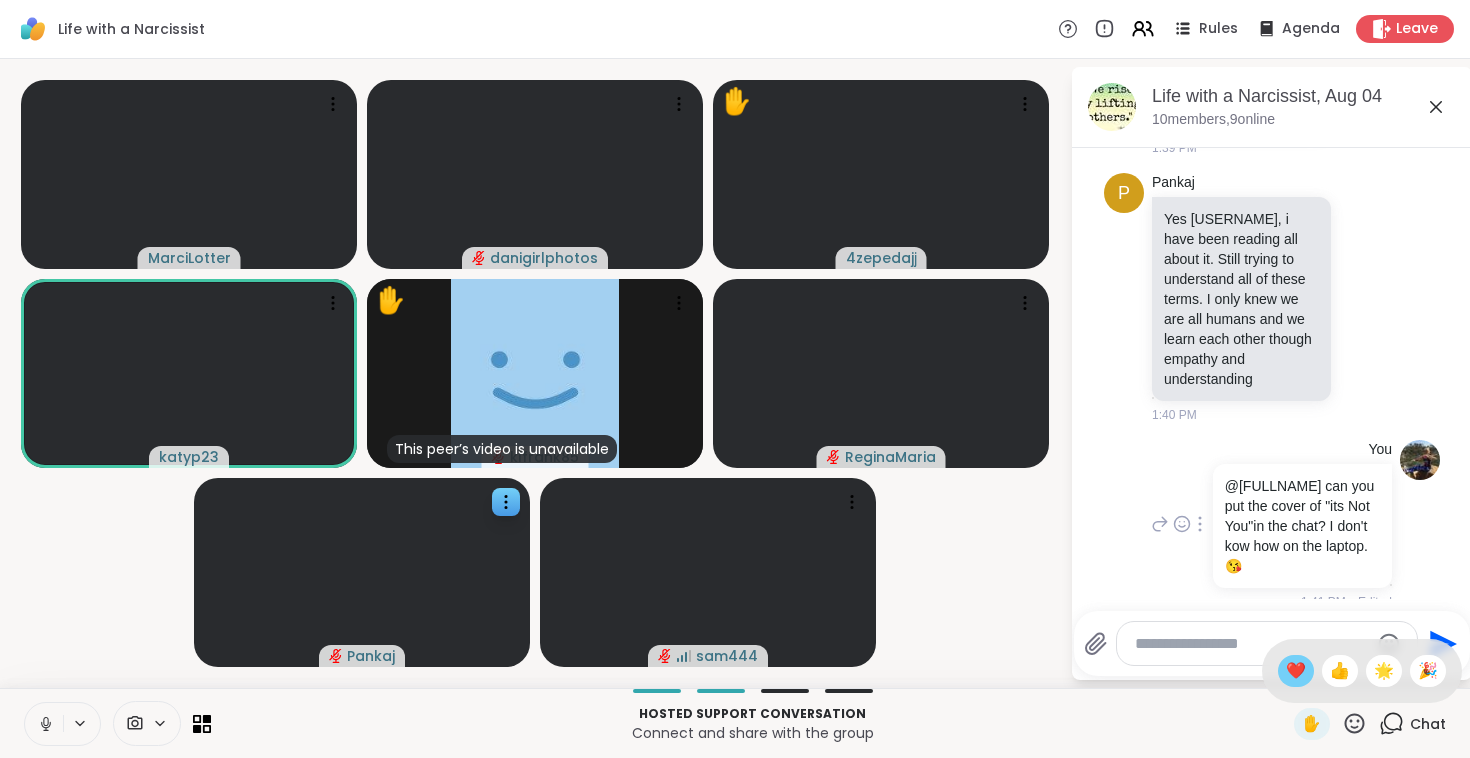 click on "❤️" at bounding box center (1296, 671) 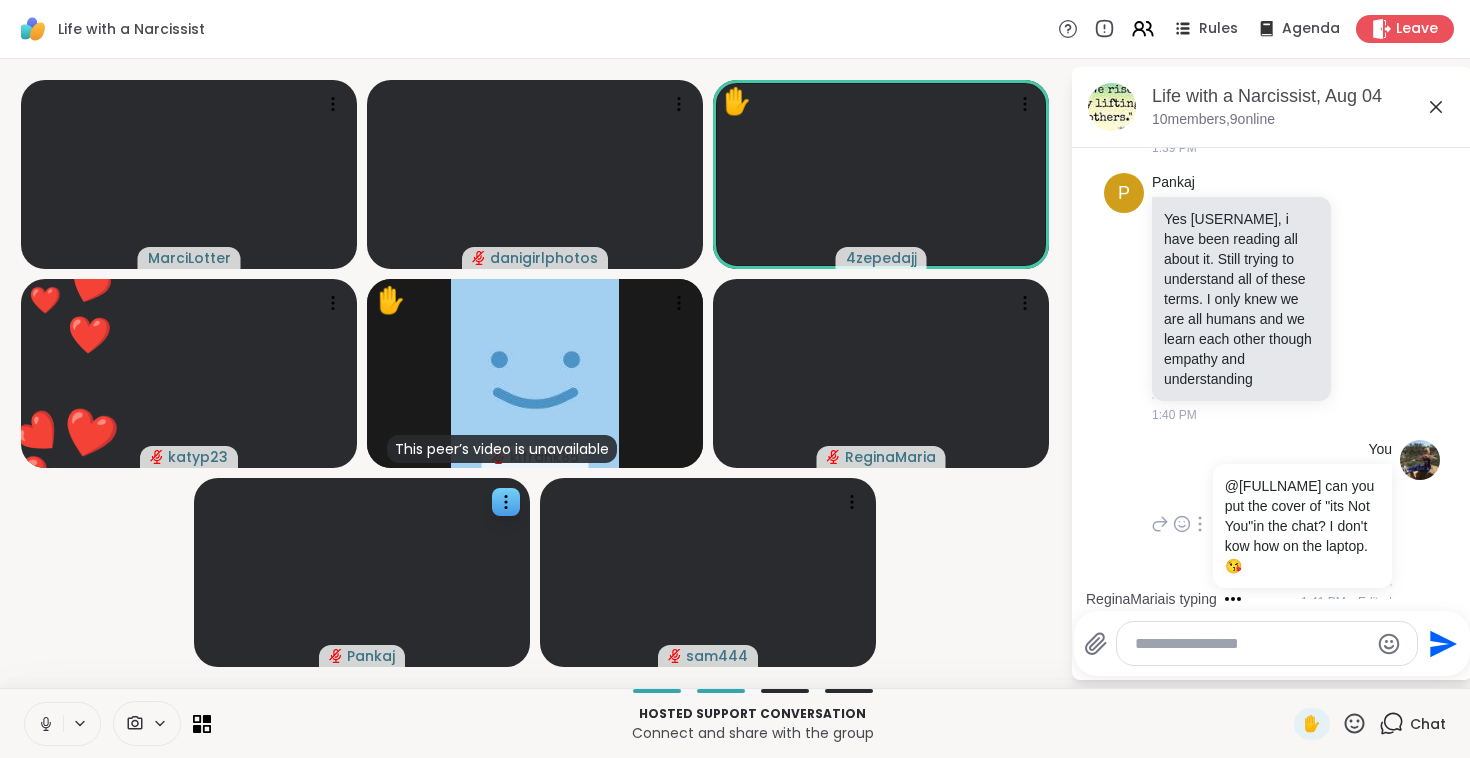 click 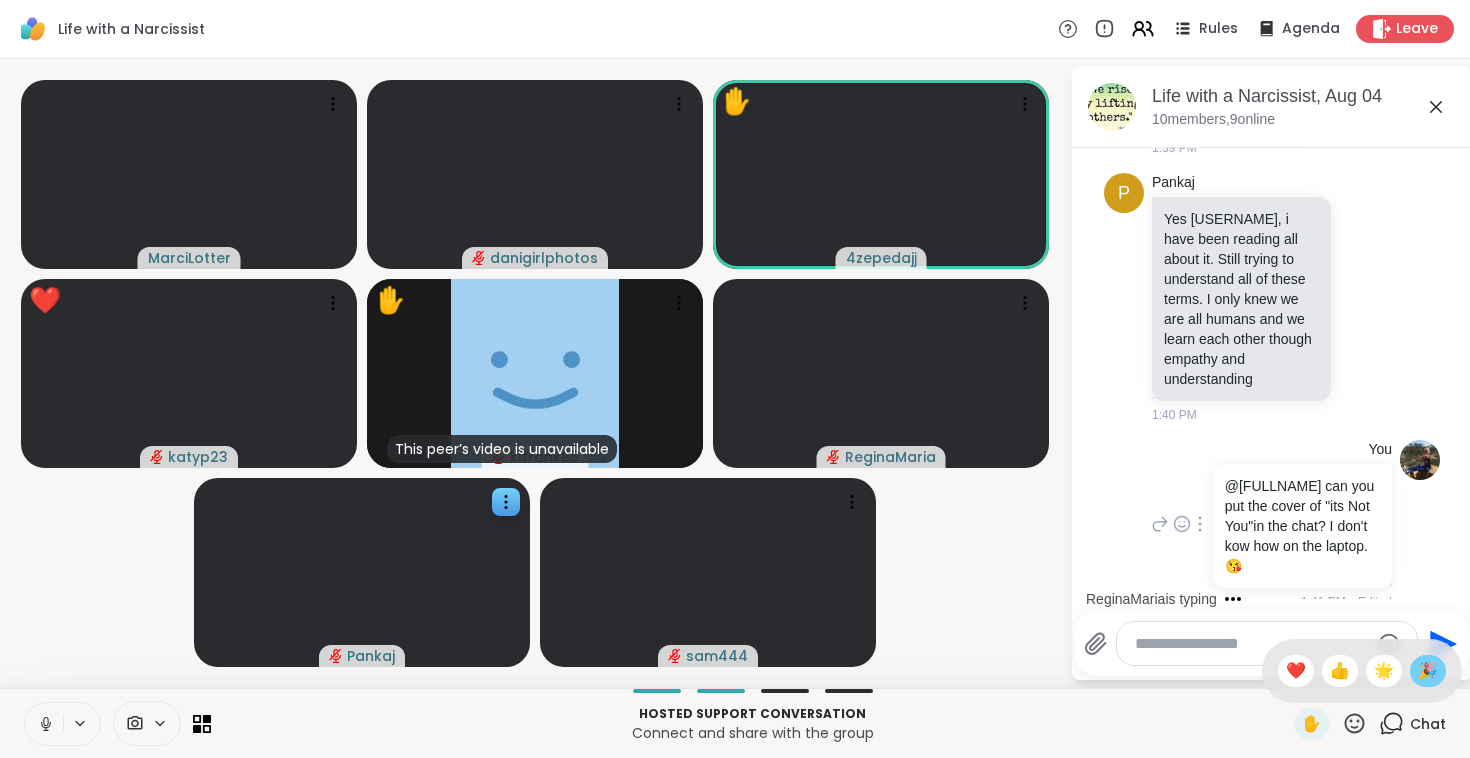 click on "🎉" at bounding box center [1428, 671] 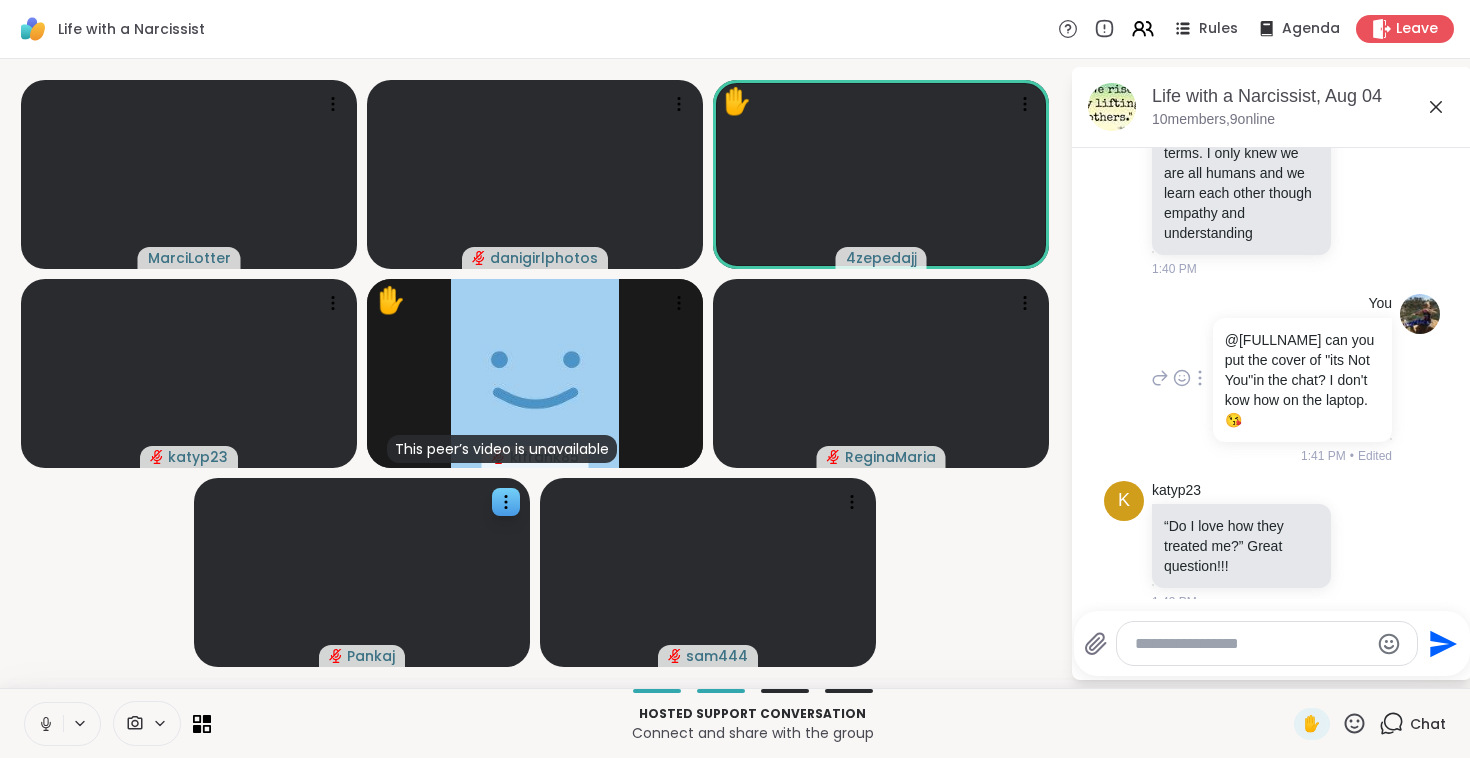 scroll, scrollTop: 1820, scrollLeft: 0, axis: vertical 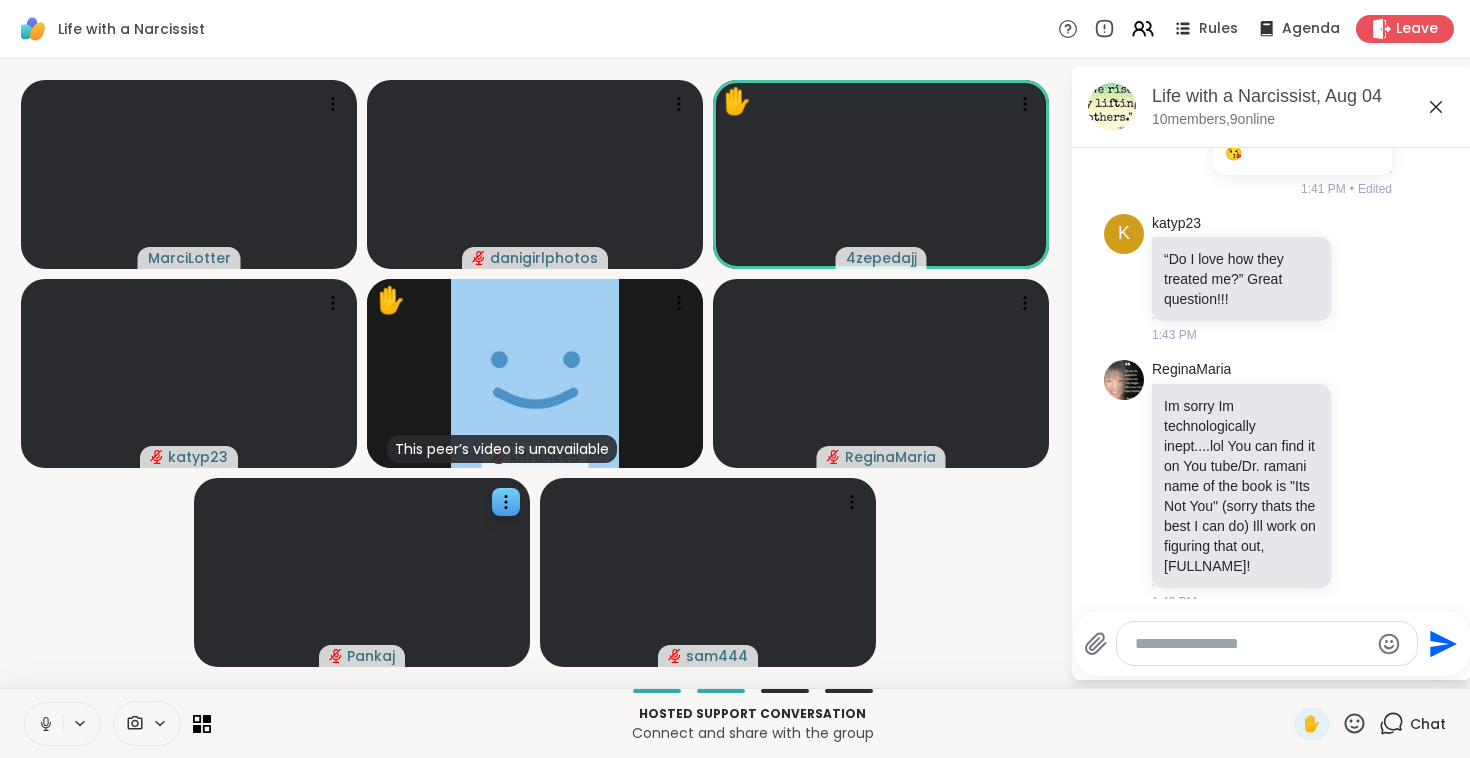 click 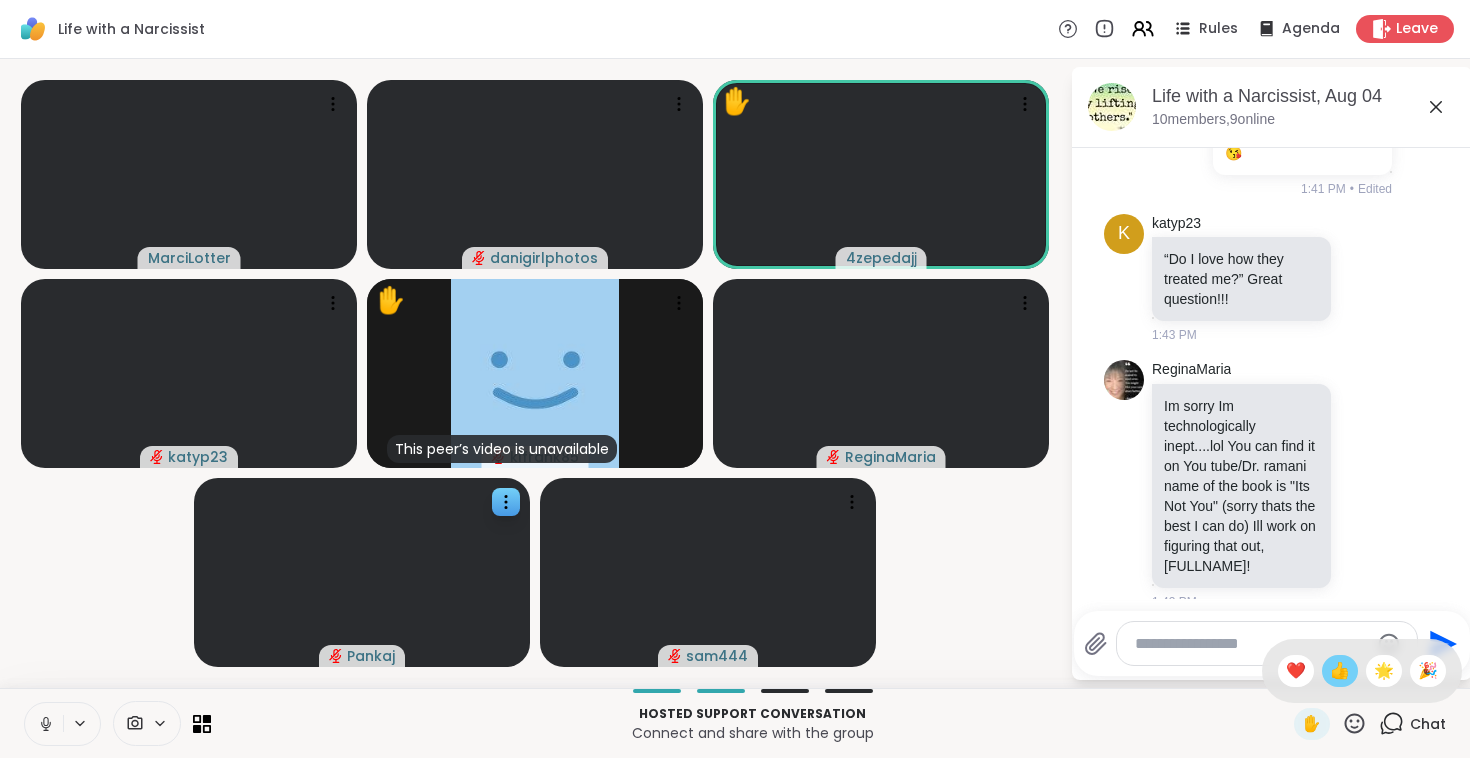 click on "👍" at bounding box center (1340, 671) 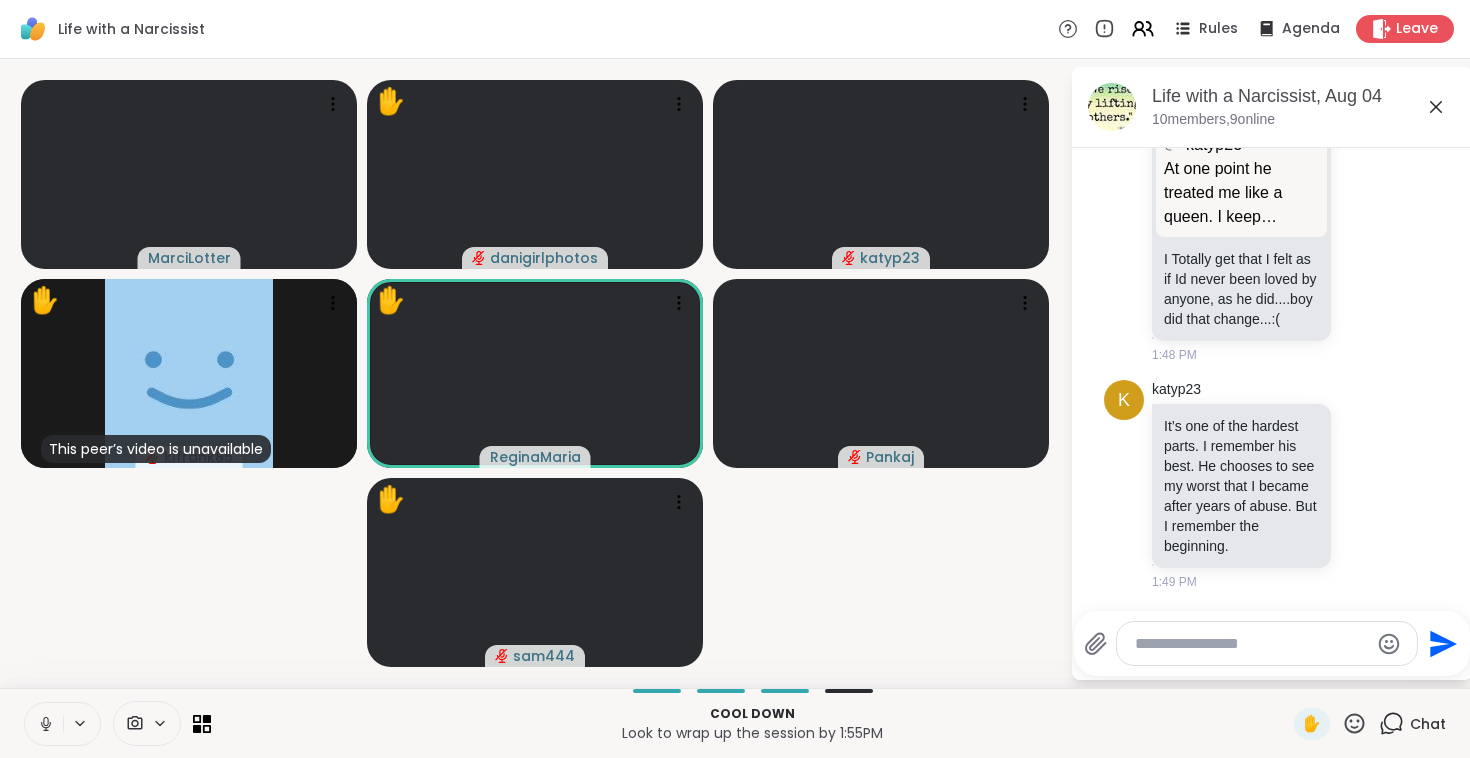 scroll, scrollTop: 2797, scrollLeft: 0, axis: vertical 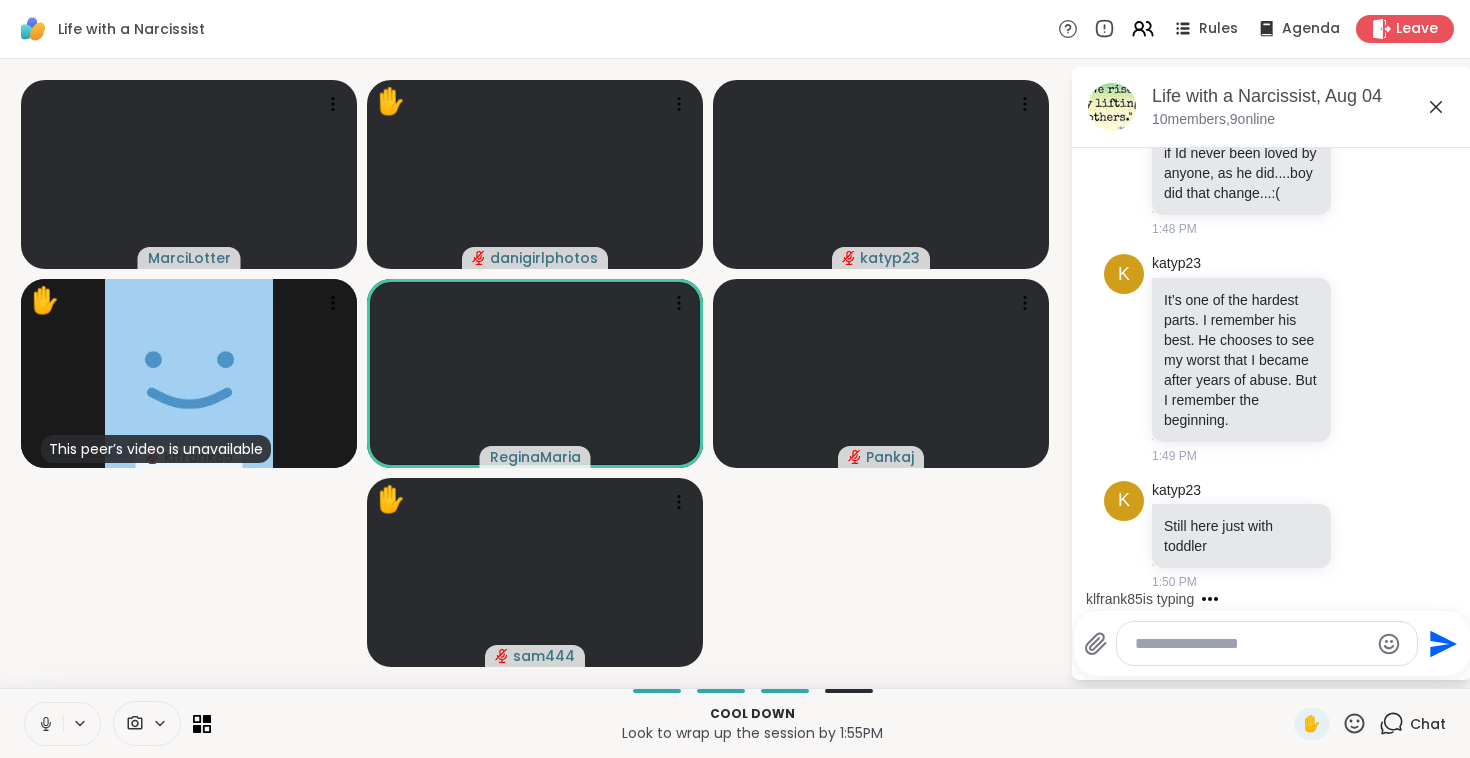 click at bounding box center [1251, 644] 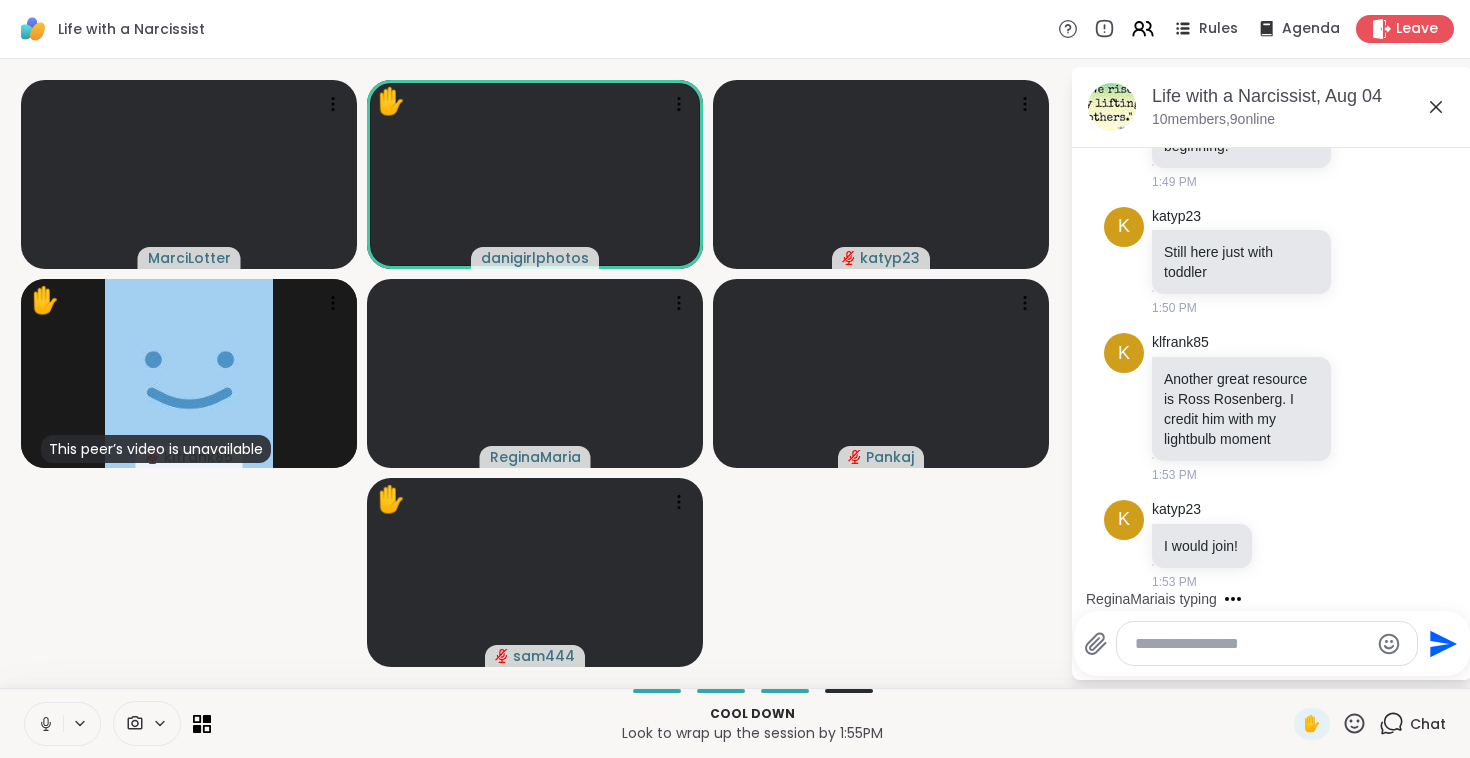 scroll, scrollTop: 3197, scrollLeft: 0, axis: vertical 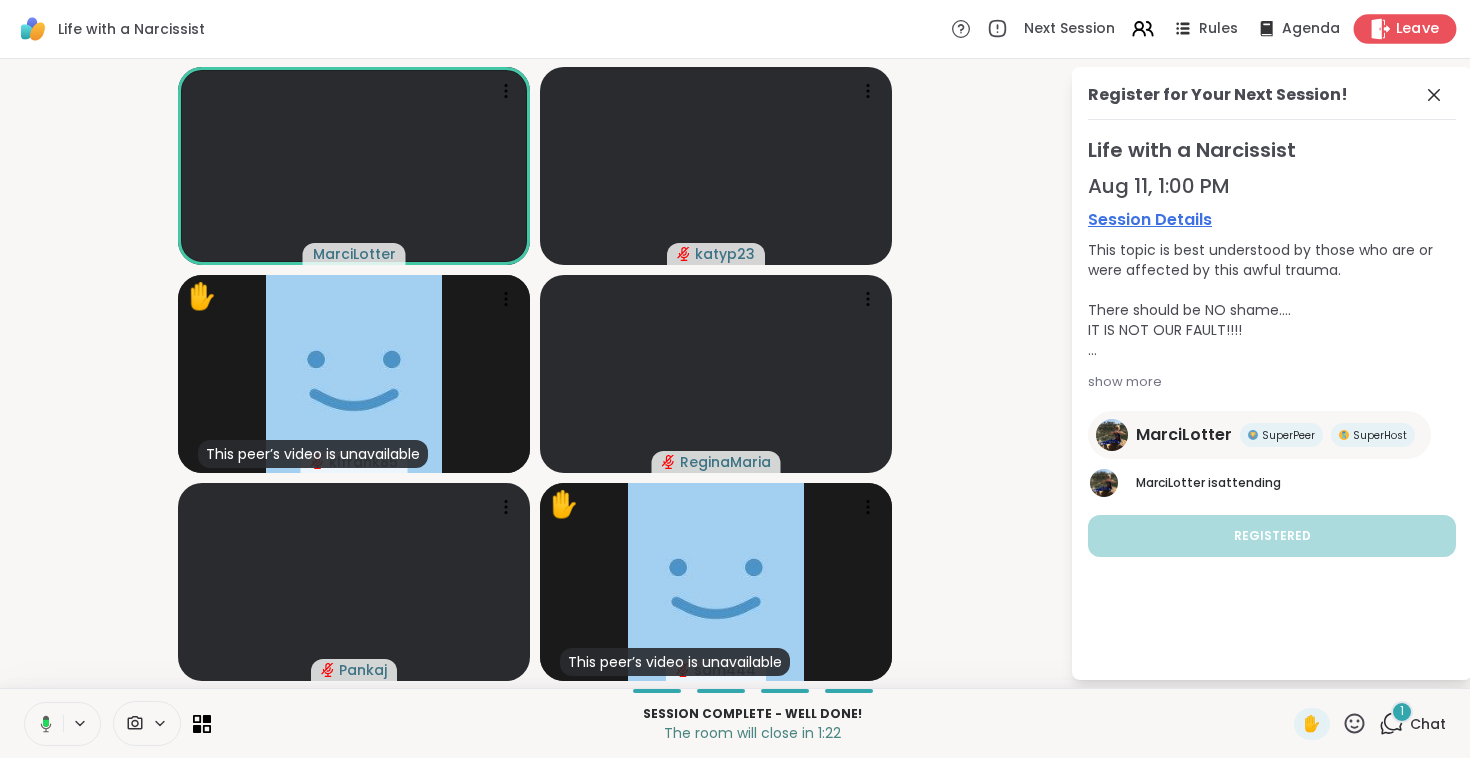 drag, startPoint x: 1399, startPoint y: 3, endPoint x: 1399, endPoint y: 30, distance: 27 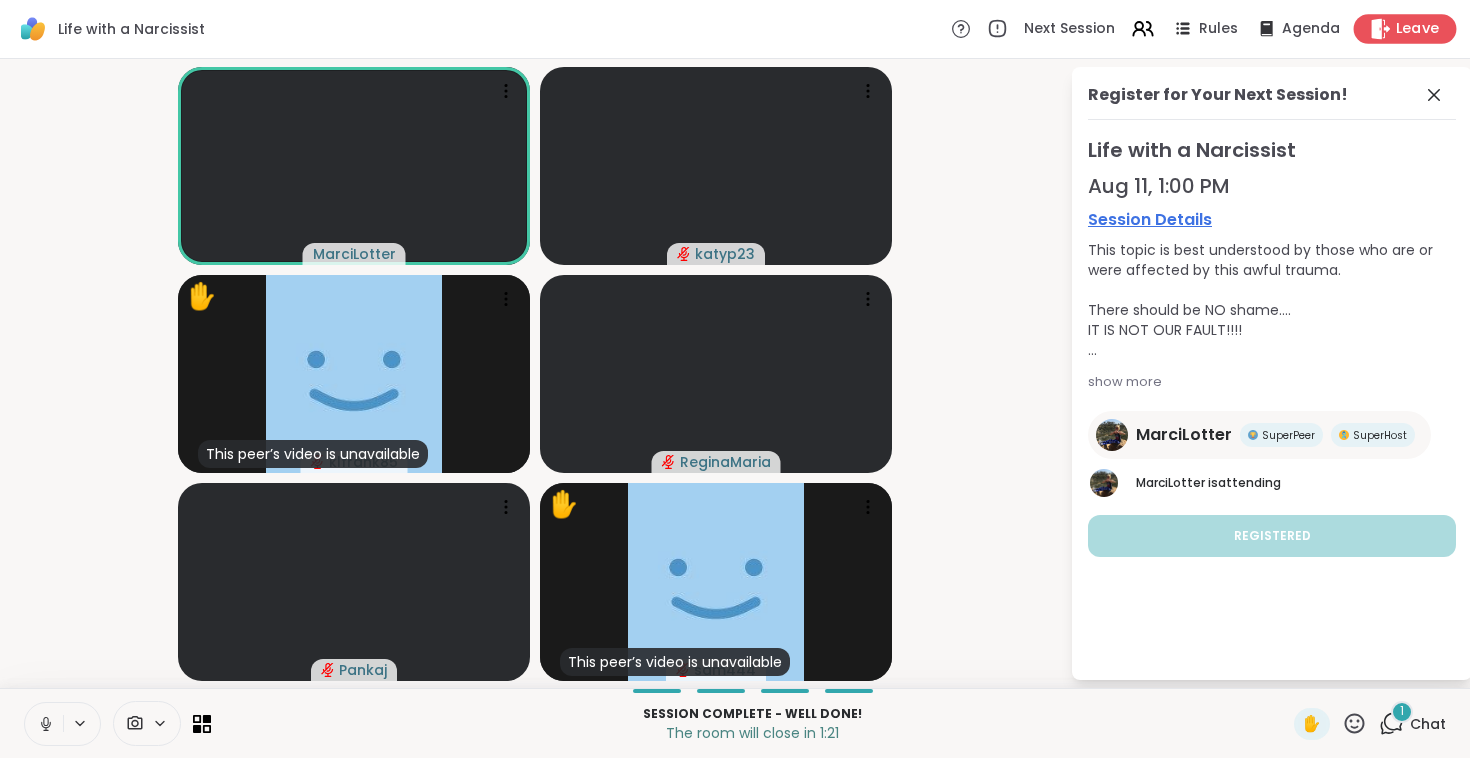 click 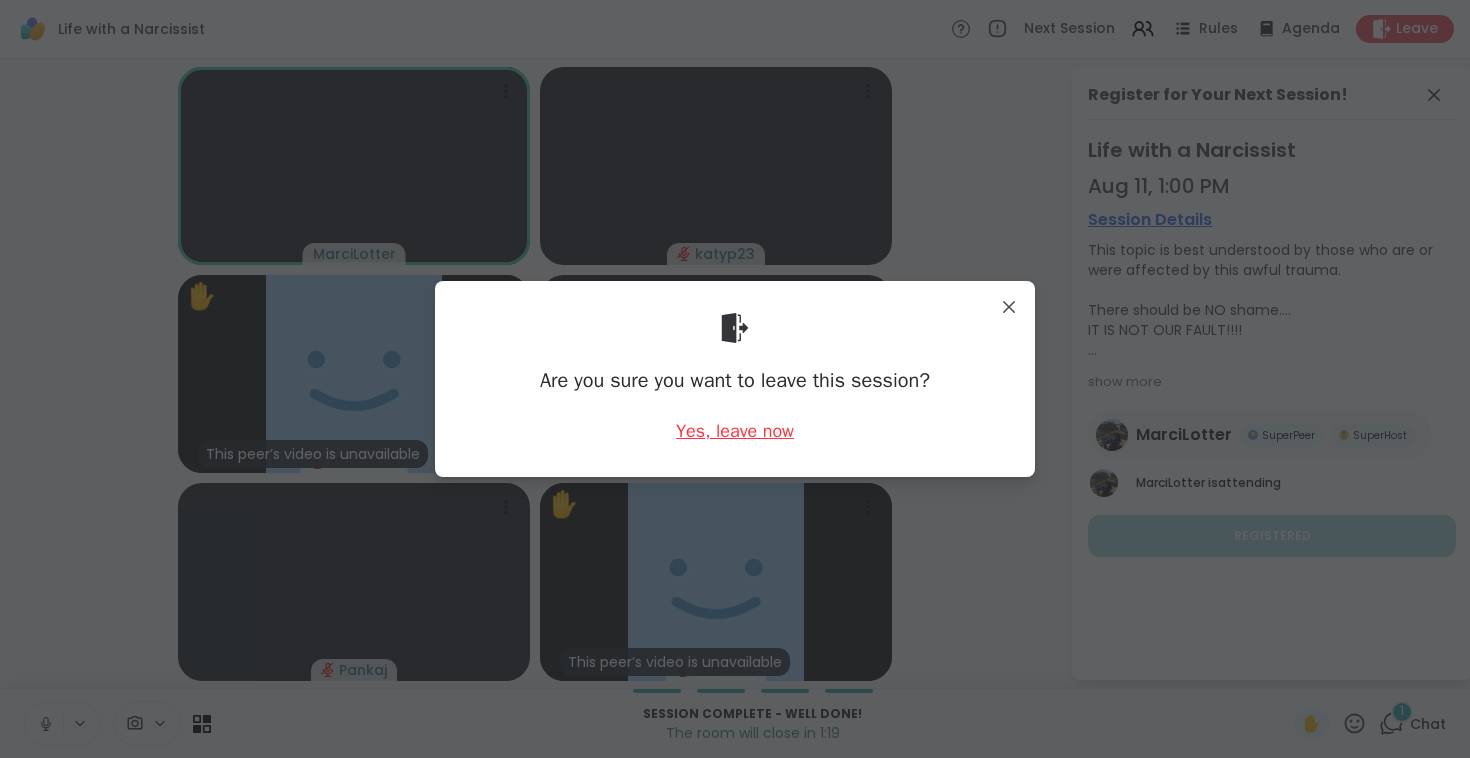 click on "Yes, leave now" at bounding box center (735, 431) 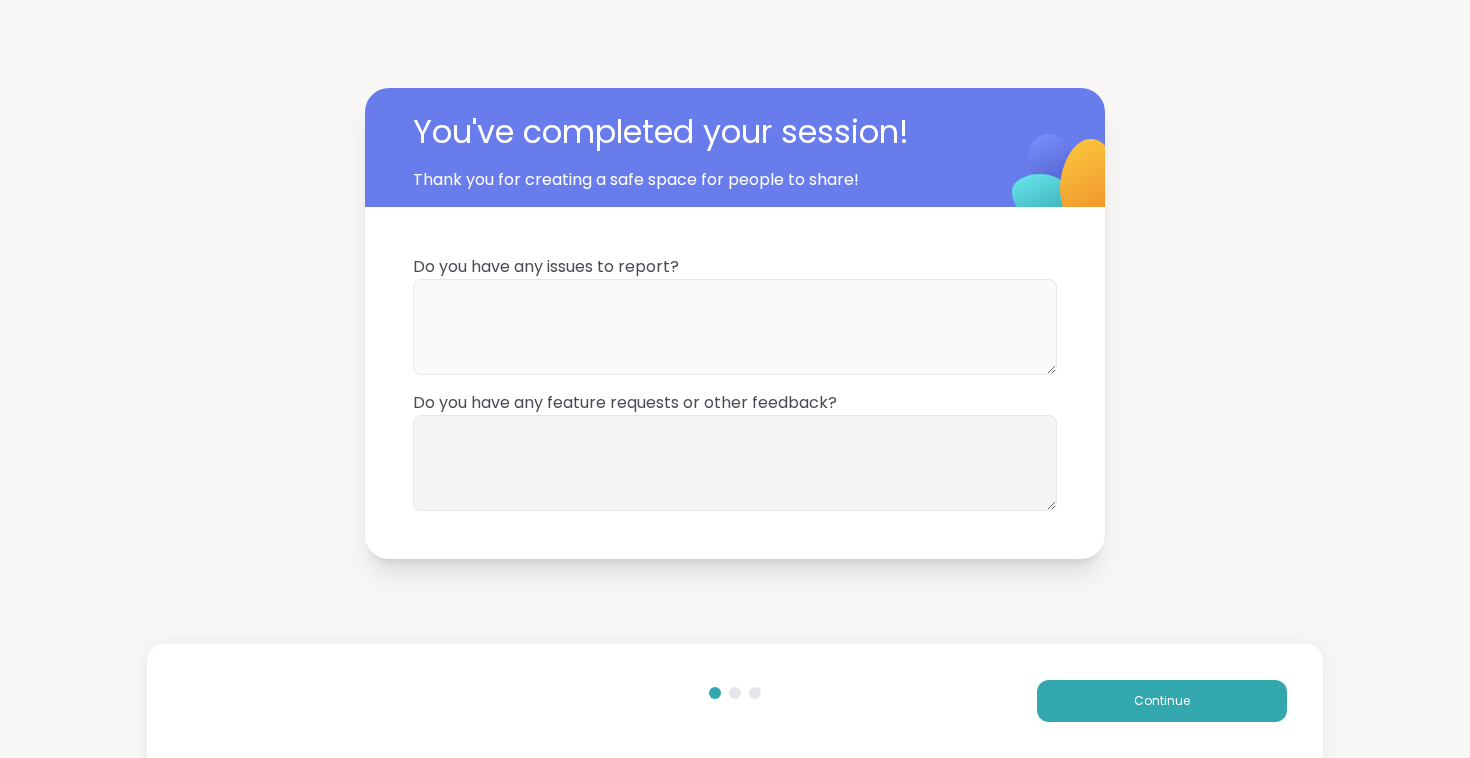 click at bounding box center (735, 327) 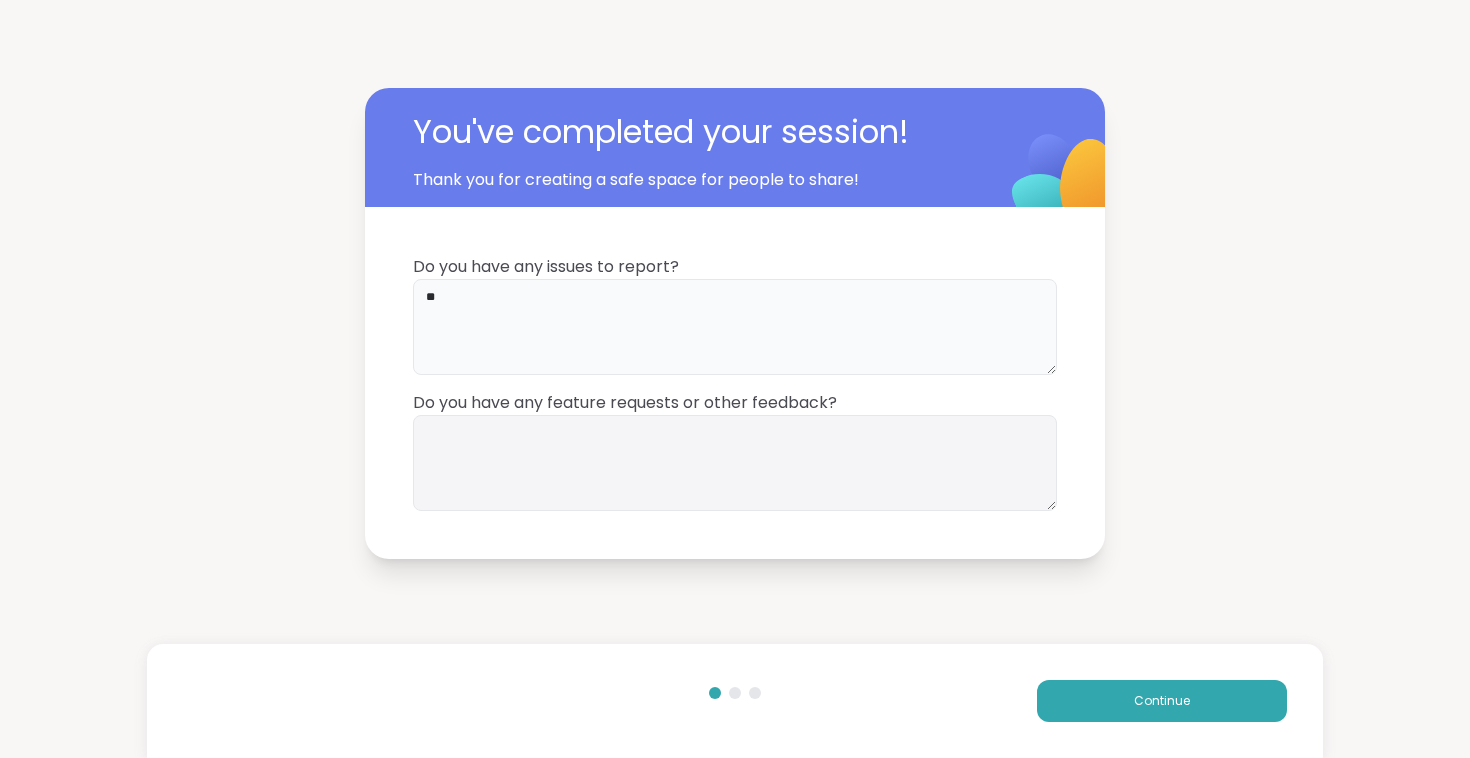 type on "**" 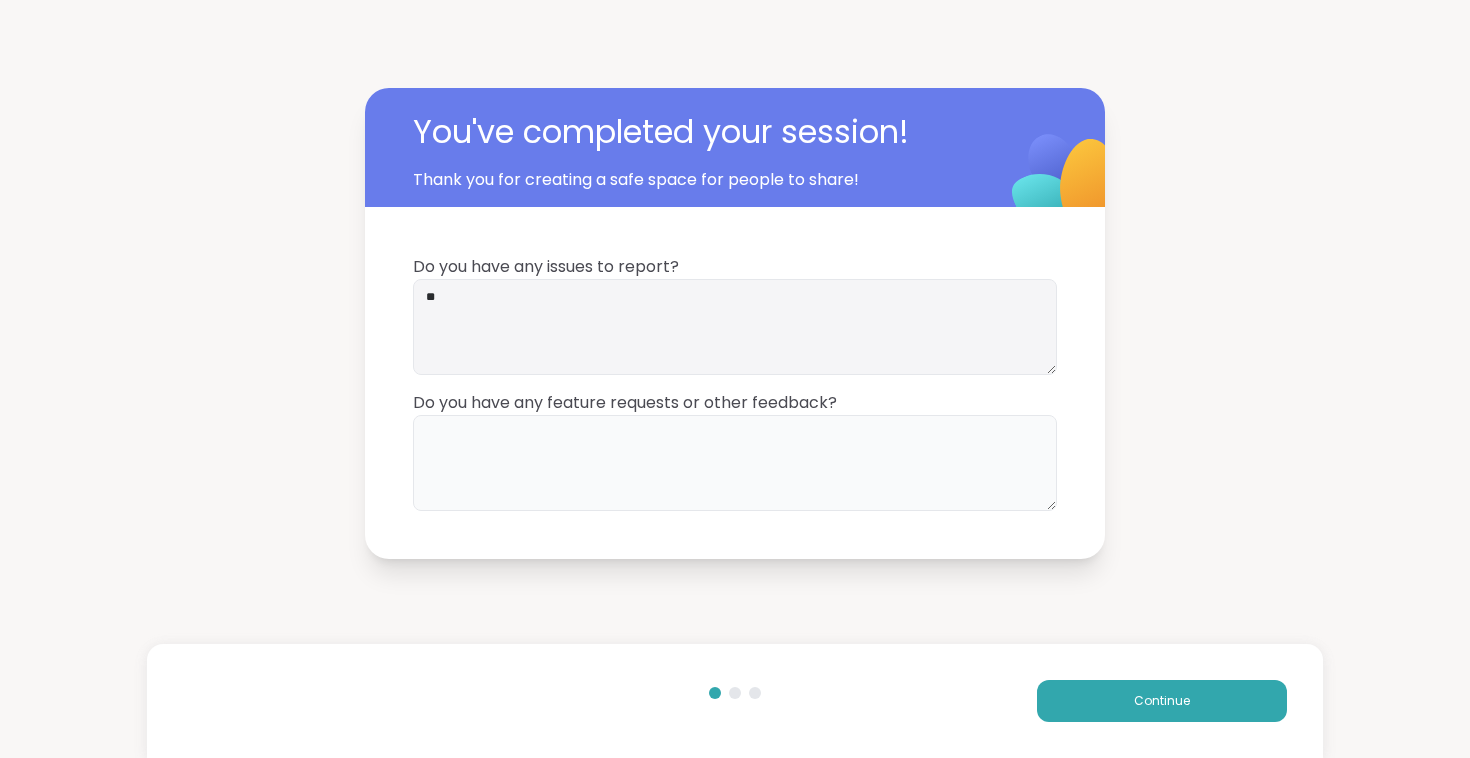 click at bounding box center (735, 463) 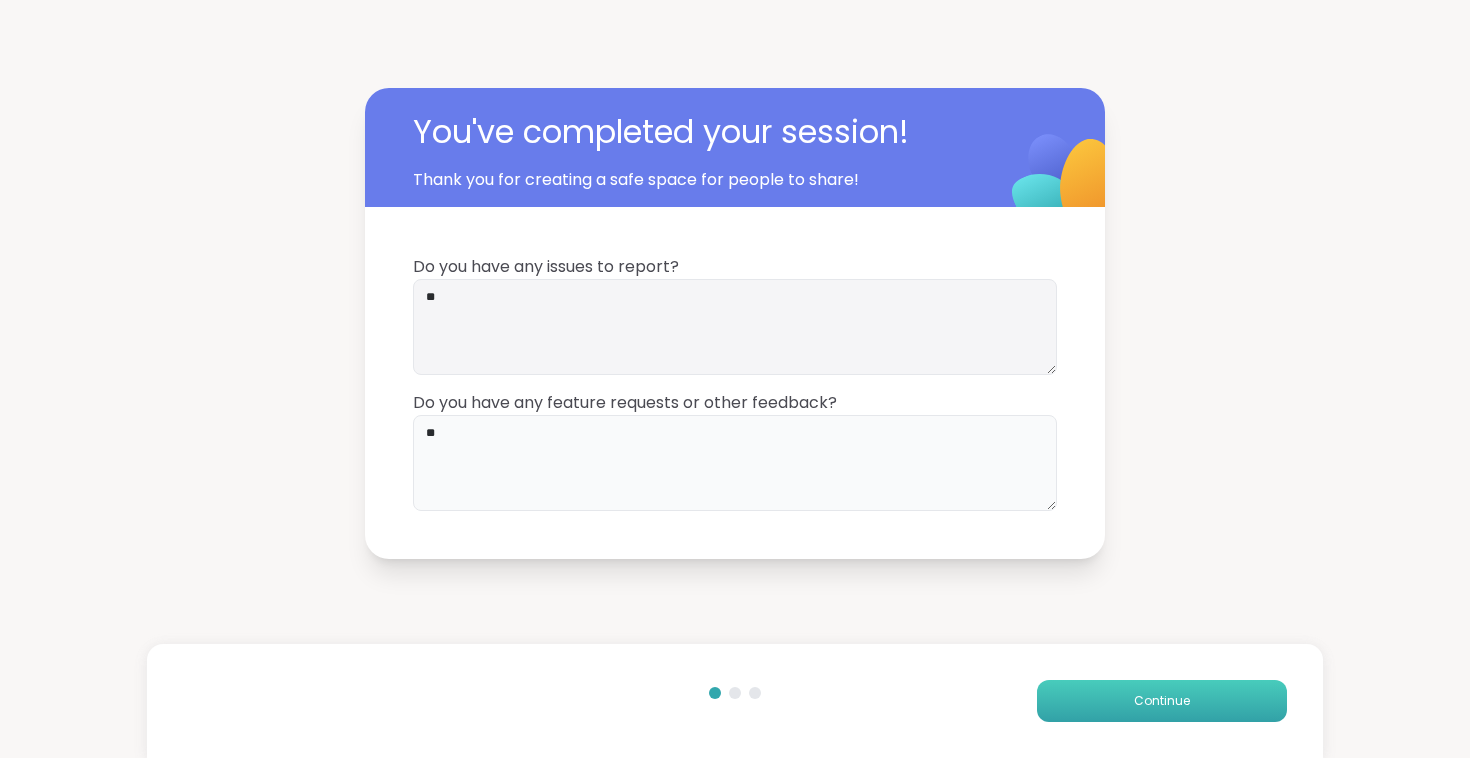 type on "**" 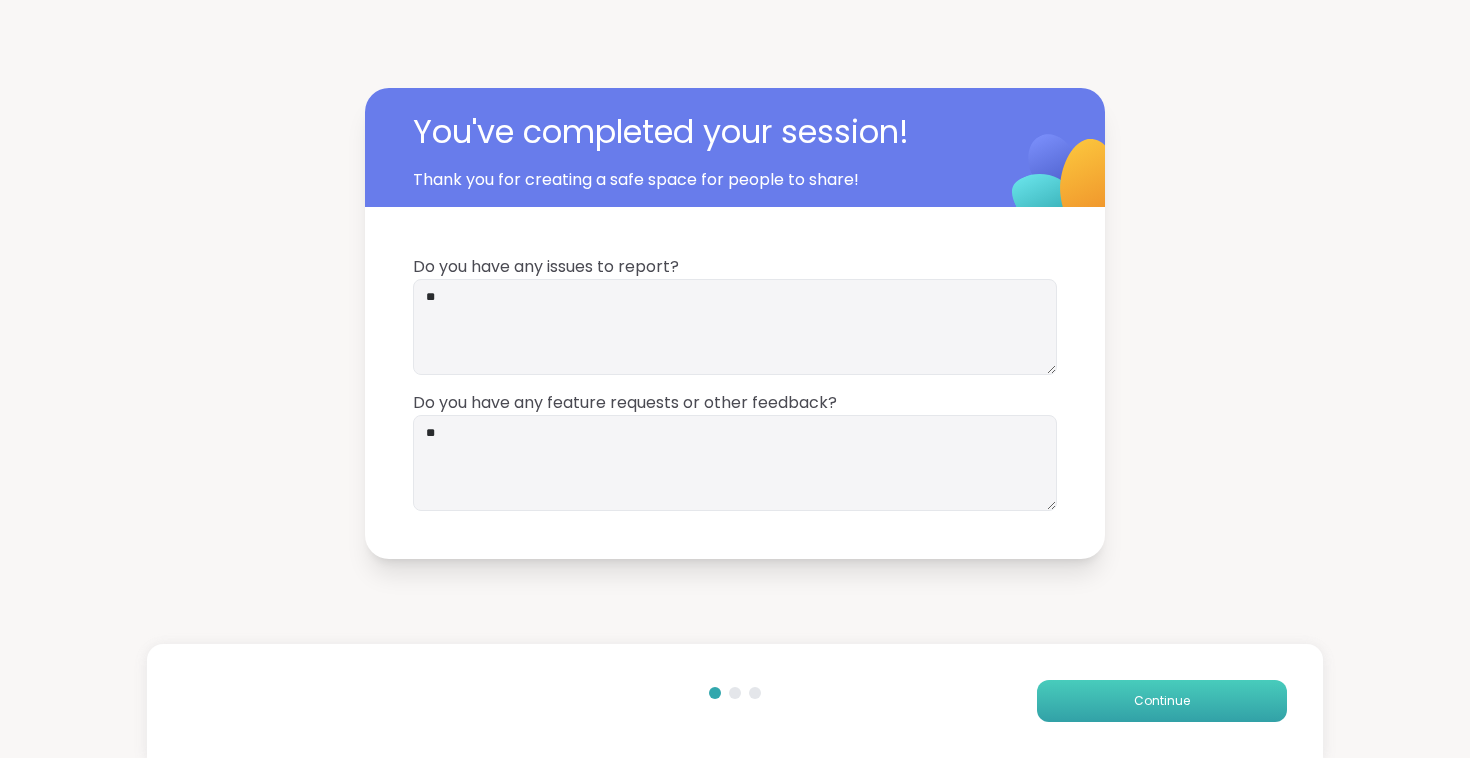 click on "Continue" at bounding box center [1162, 701] 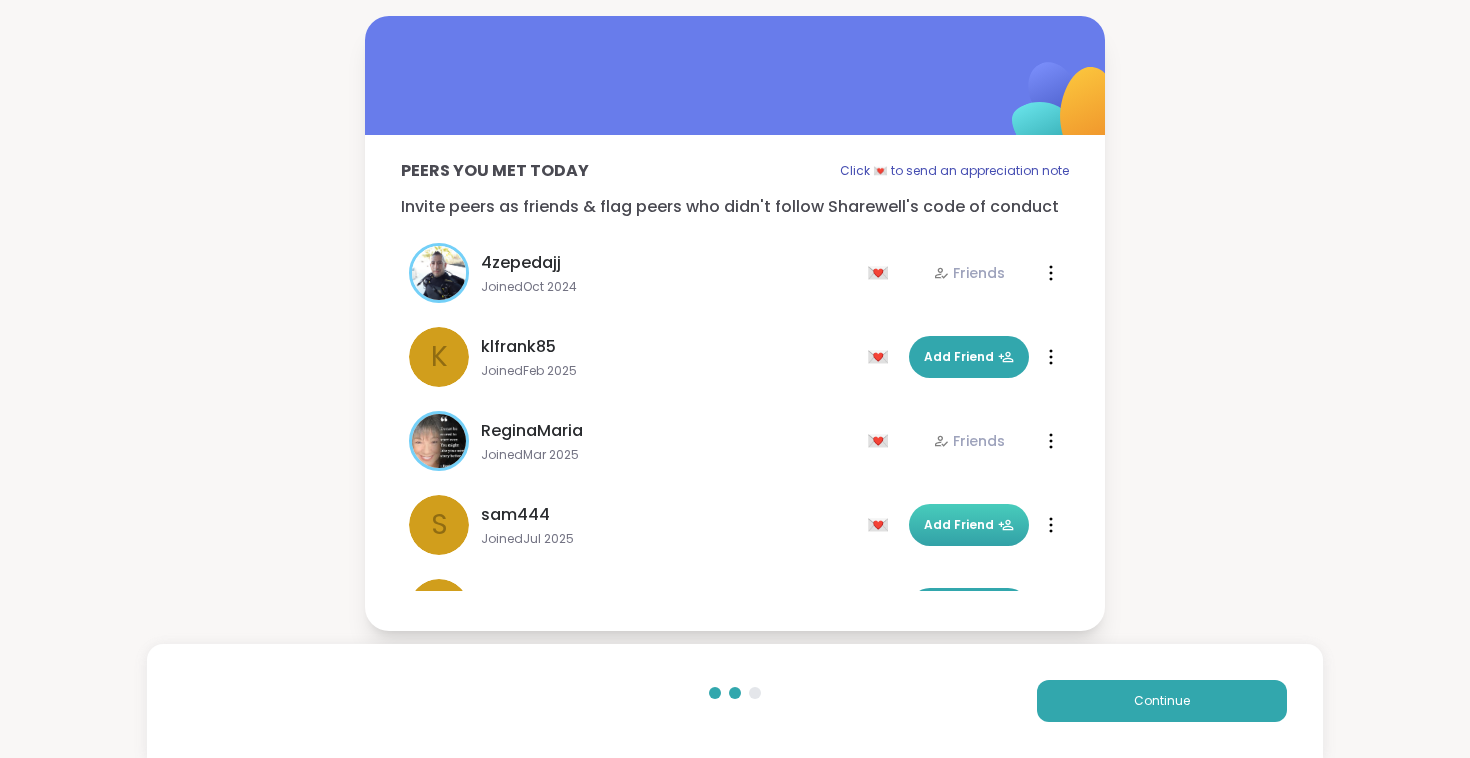click on "Add Friend" at bounding box center (969, 525) 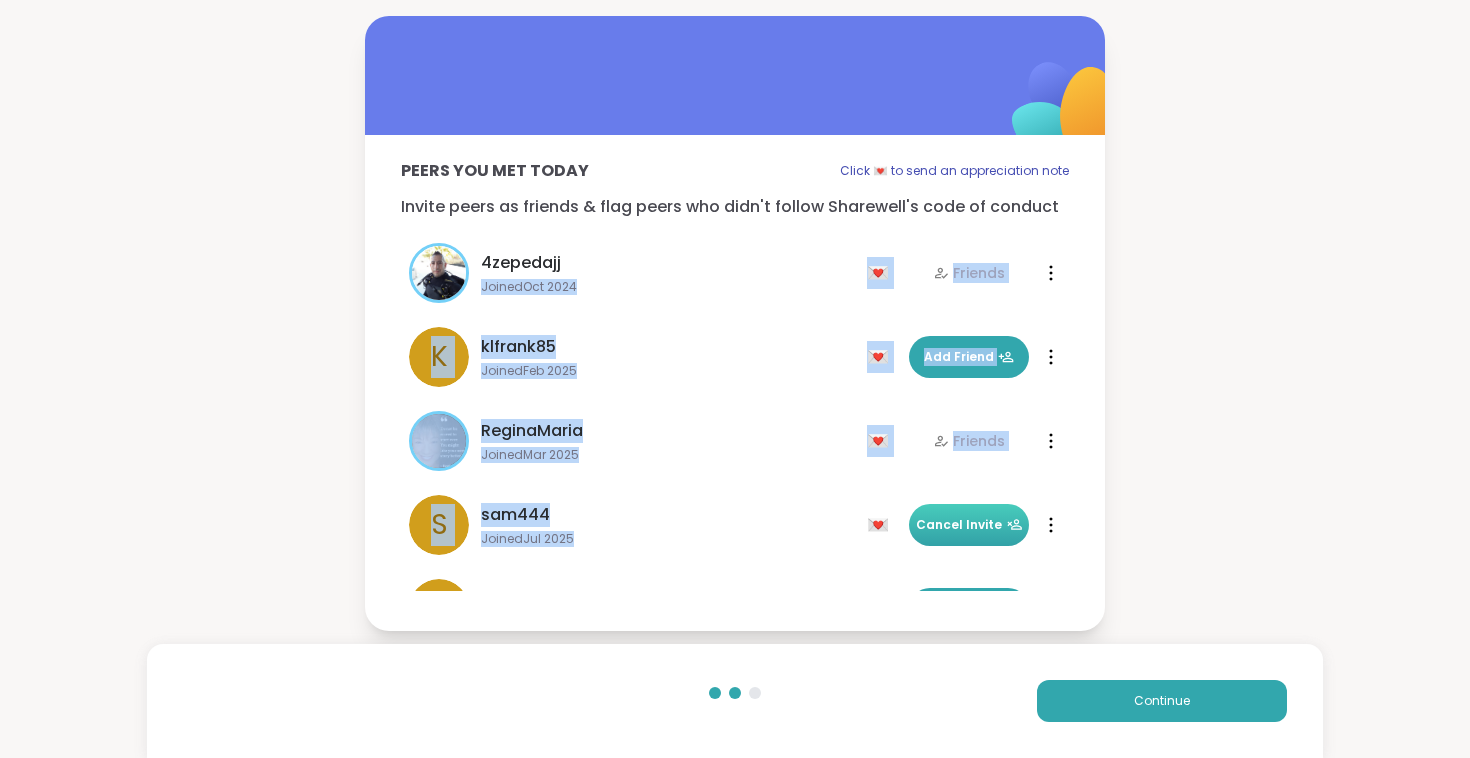 drag, startPoint x: 743, startPoint y: 543, endPoint x: 749, endPoint y: 269, distance: 274.06567 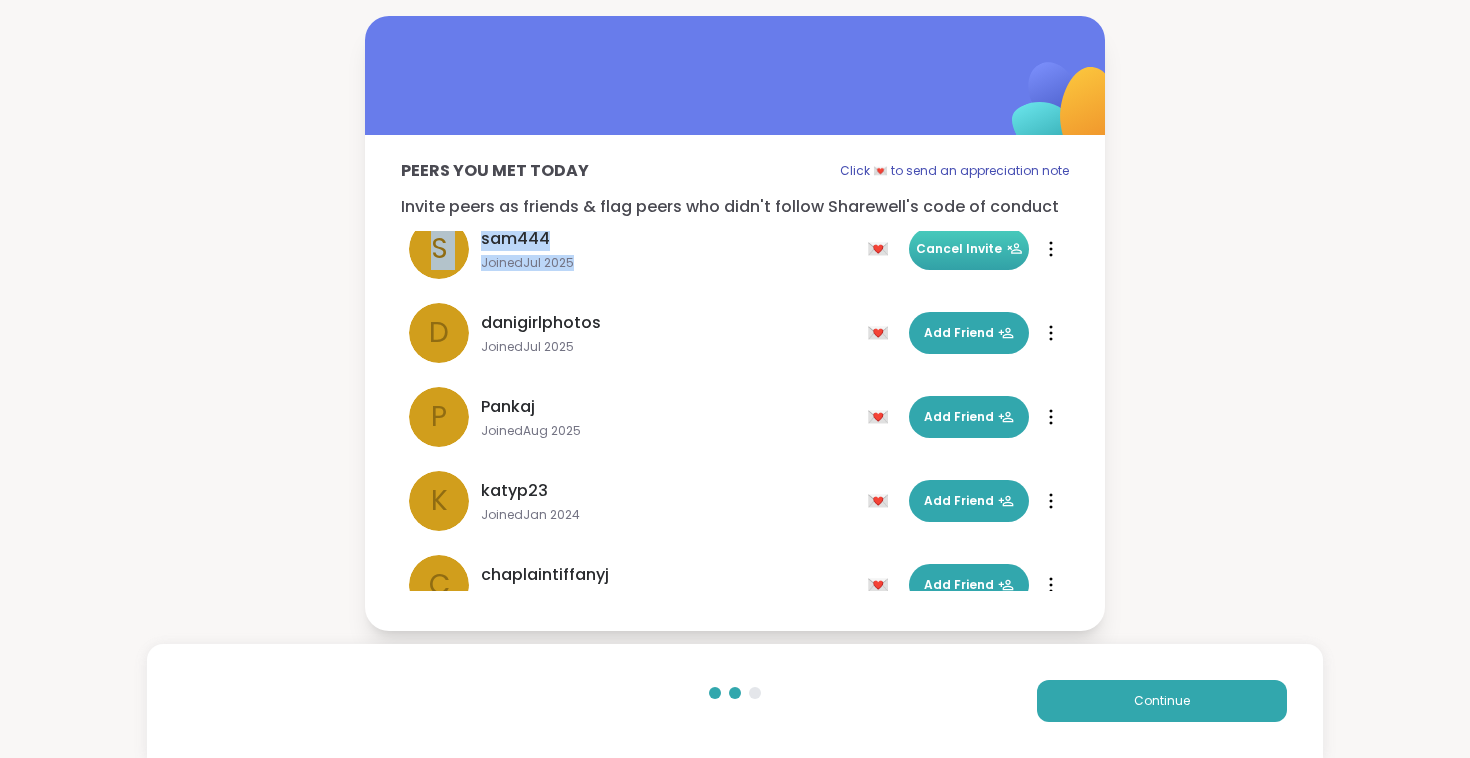 scroll, scrollTop: 280, scrollLeft: 0, axis: vertical 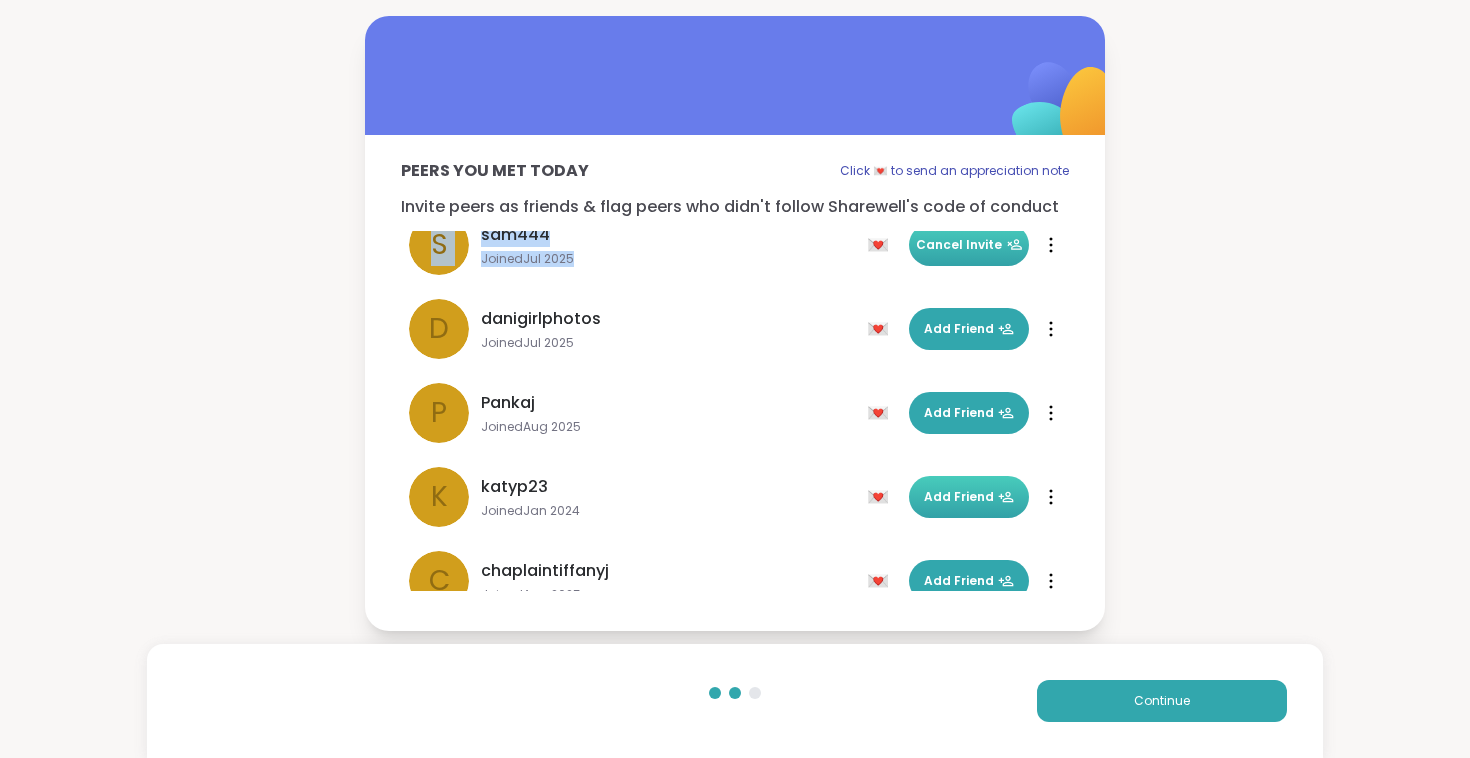 click on "Add Friend" at bounding box center [969, 497] 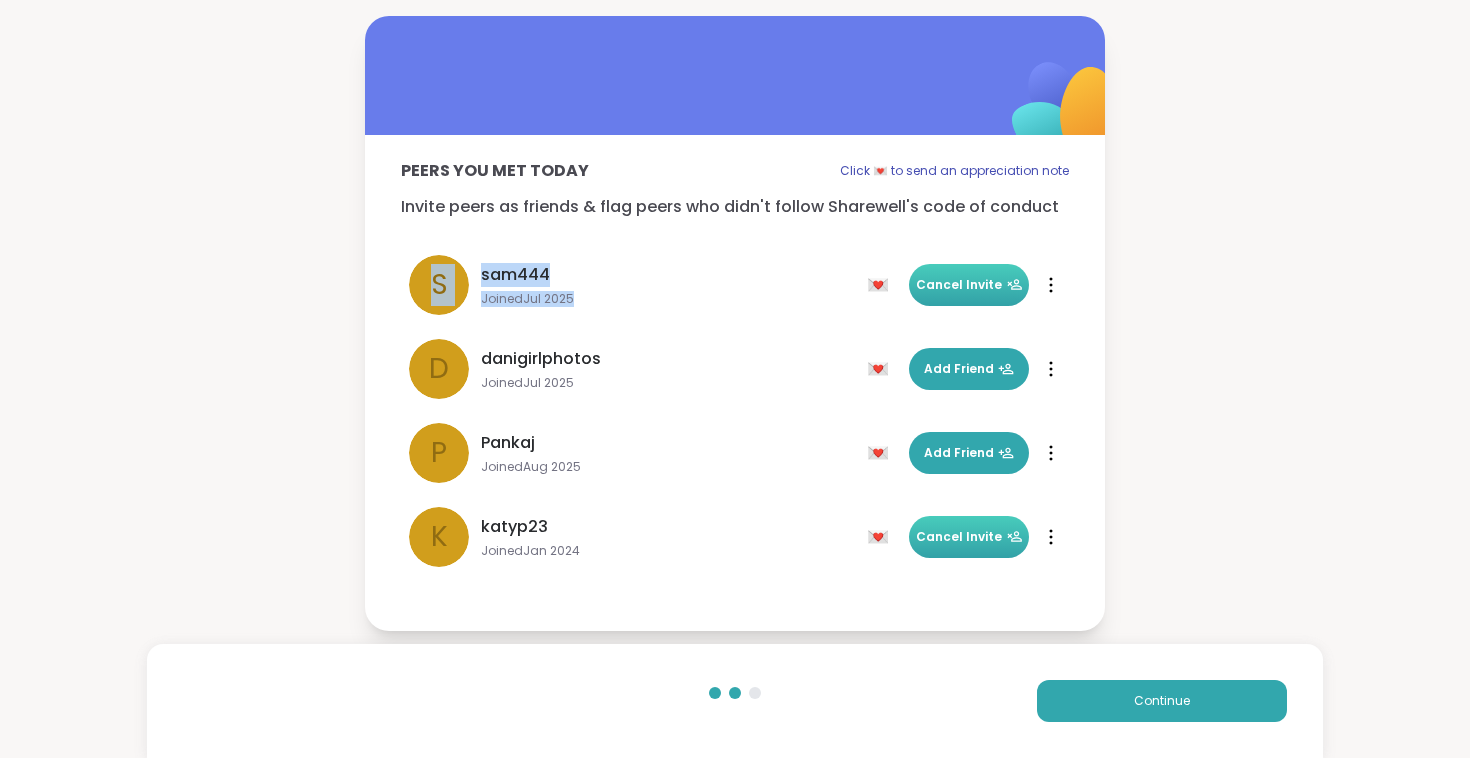 scroll, scrollTop: 200, scrollLeft: 0, axis: vertical 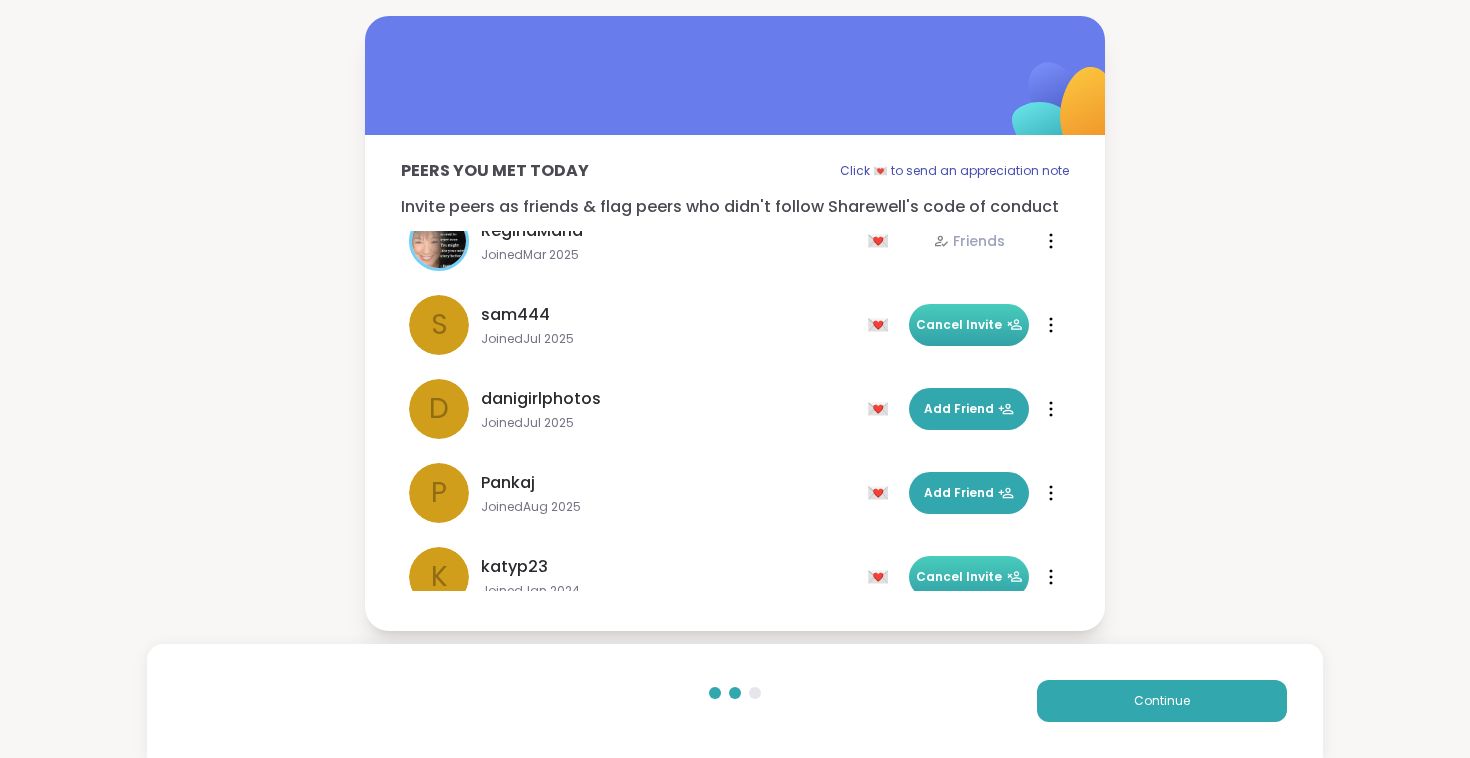 click on "💌" at bounding box center [882, 325] 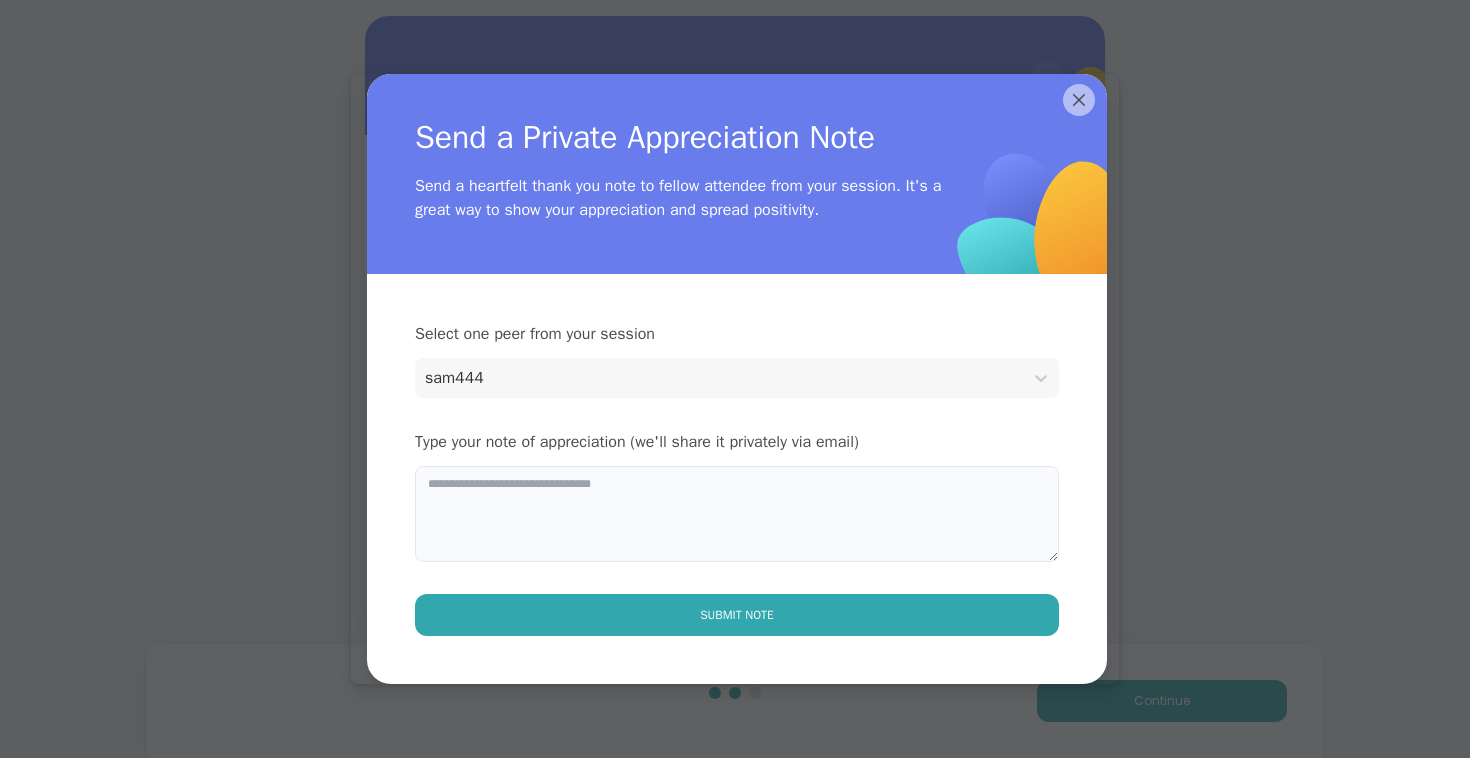 click at bounding box center [737, 514] 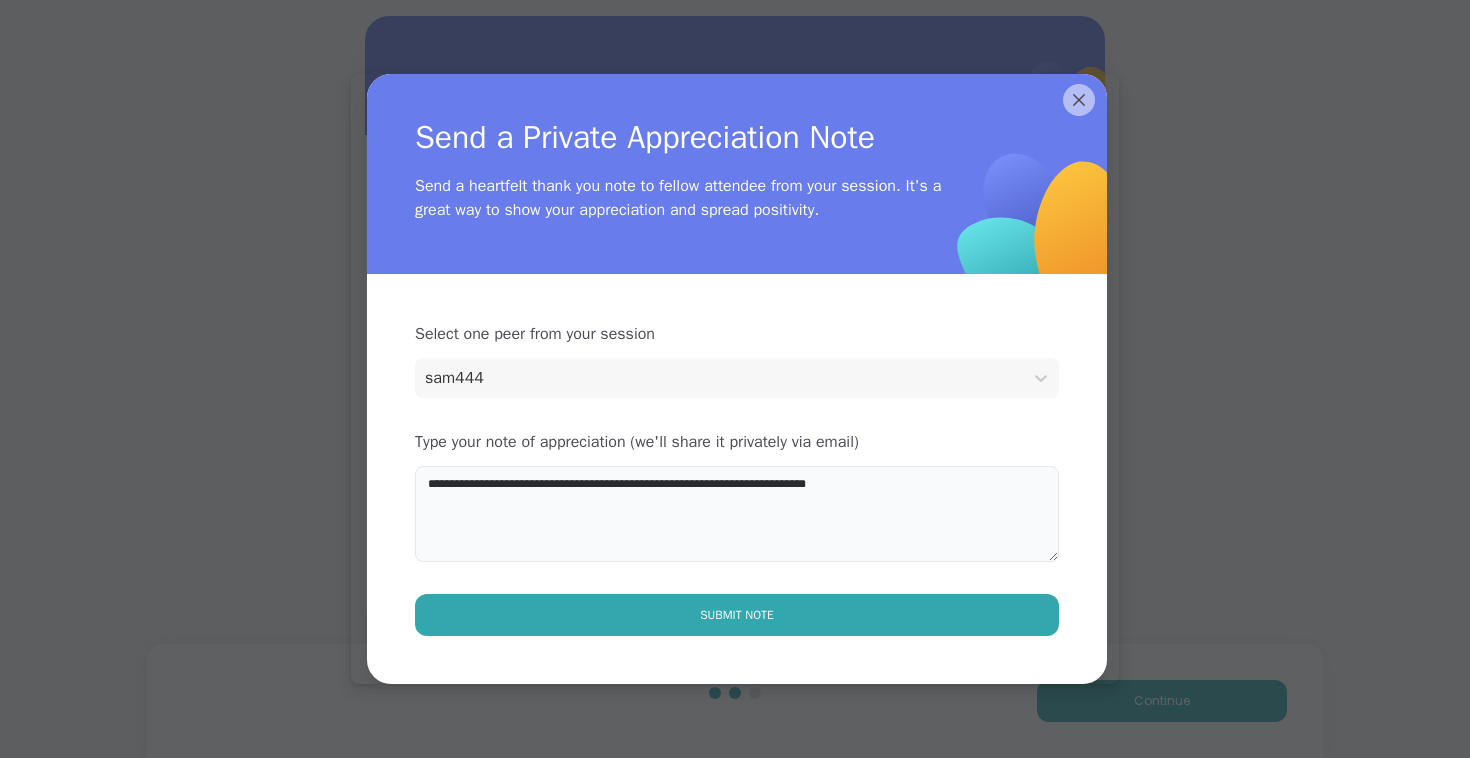 click on "**********" at bounding box center (737, 514) 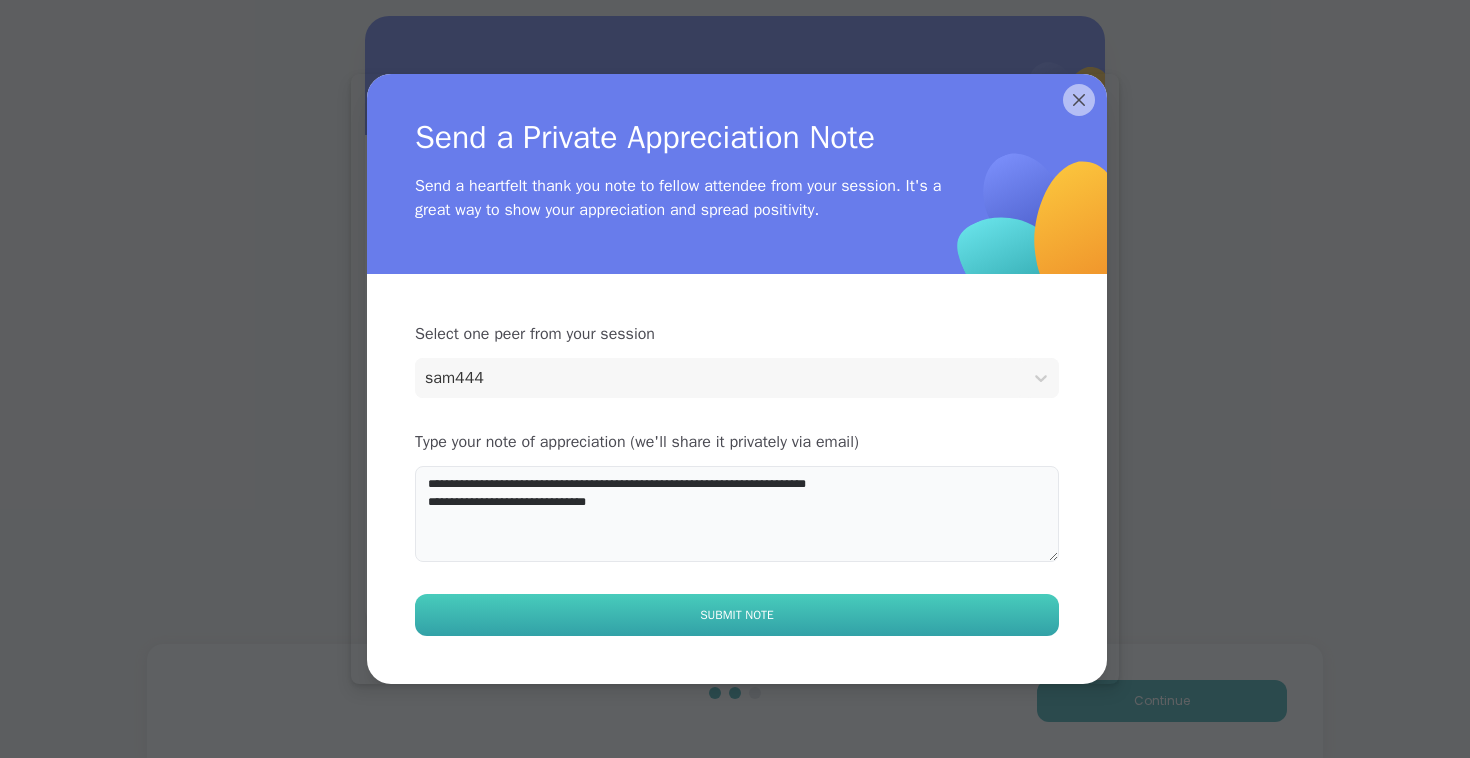 type on "**********" 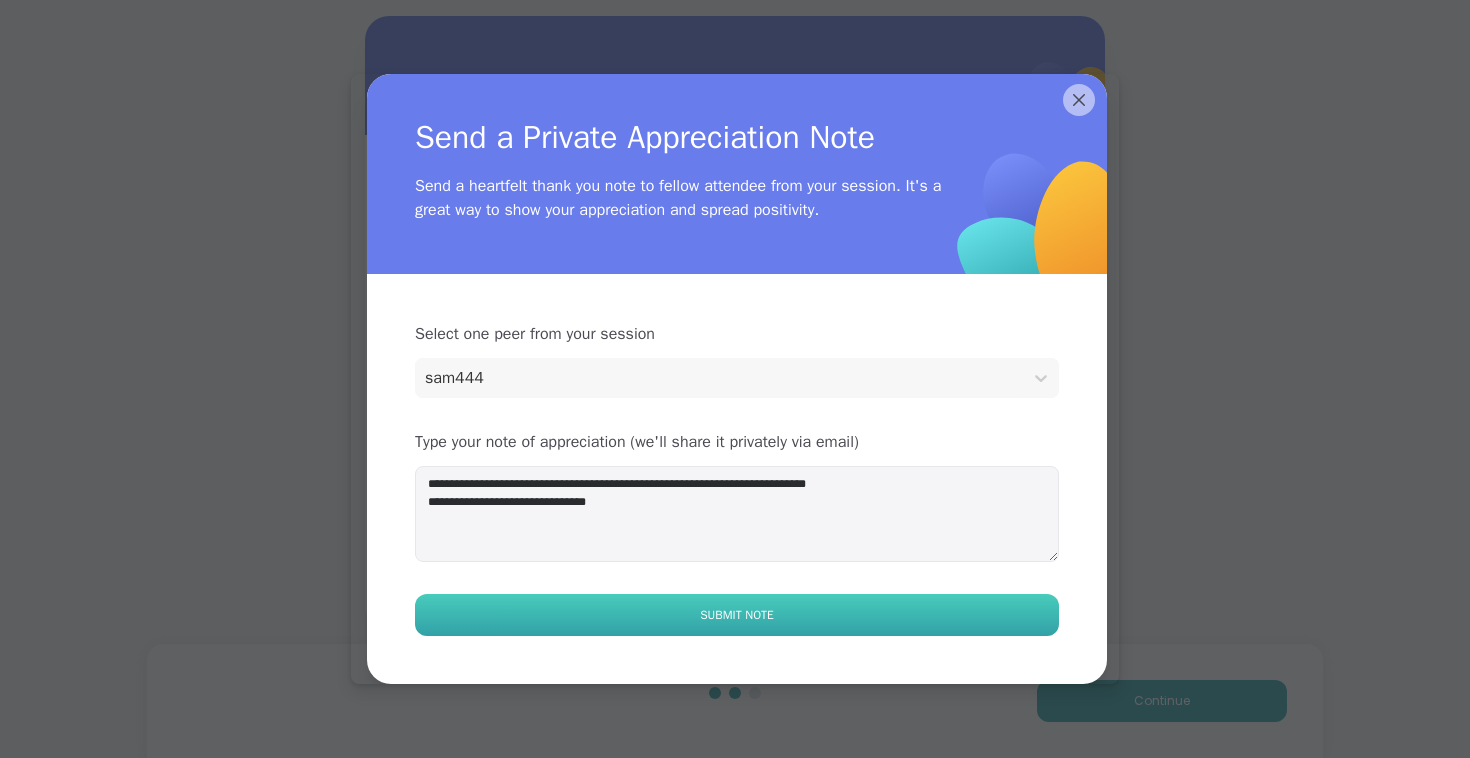 click on "Submit Note" at bounding box center [737, 615] 